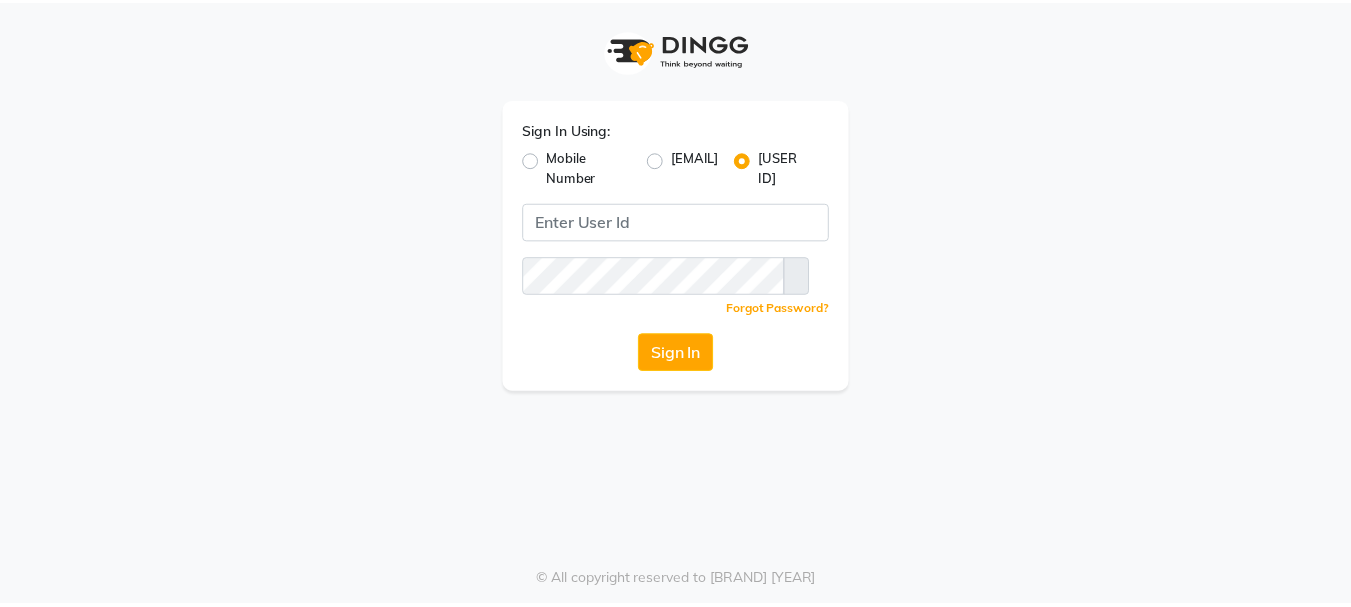scroll, scrollTop: 0, scrollLeft: 0, axis: both 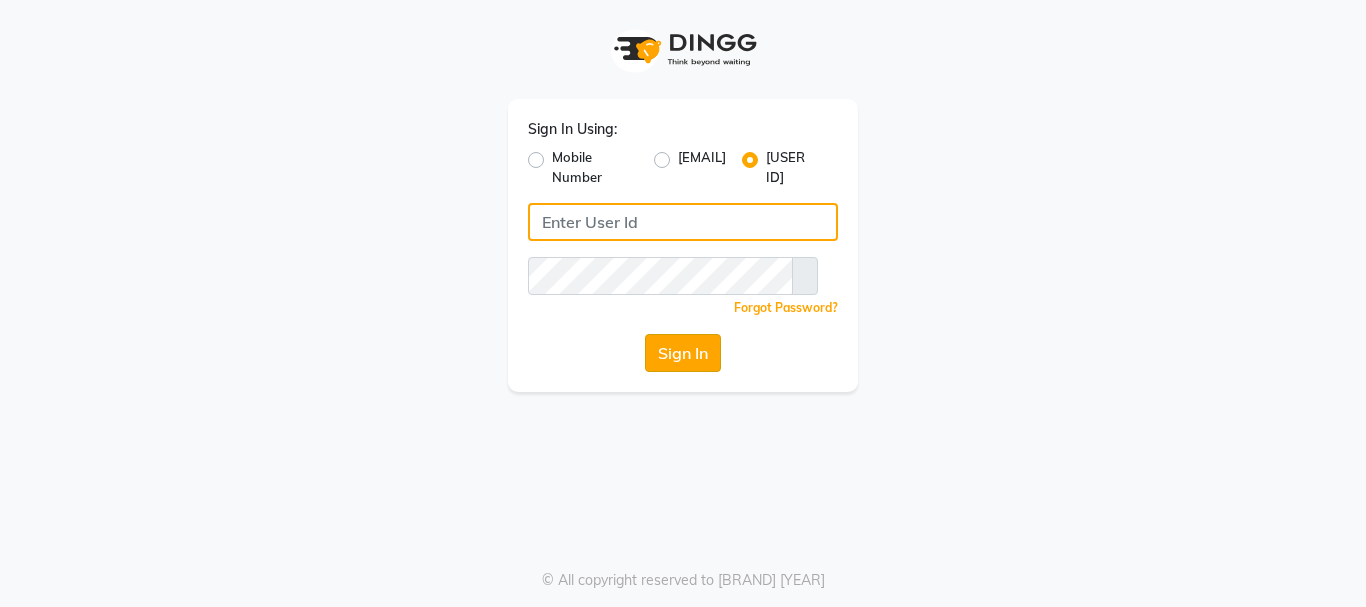 type on "[BRAND]" 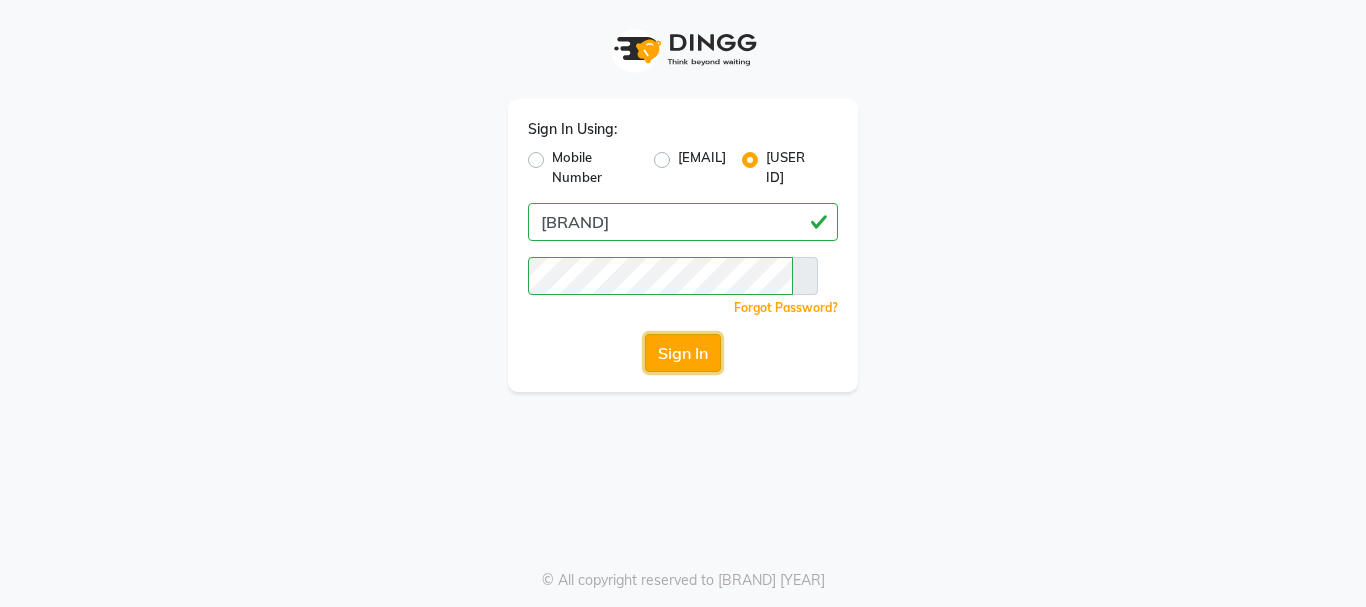 click on "Sign In" at bounding box center [683, 353] 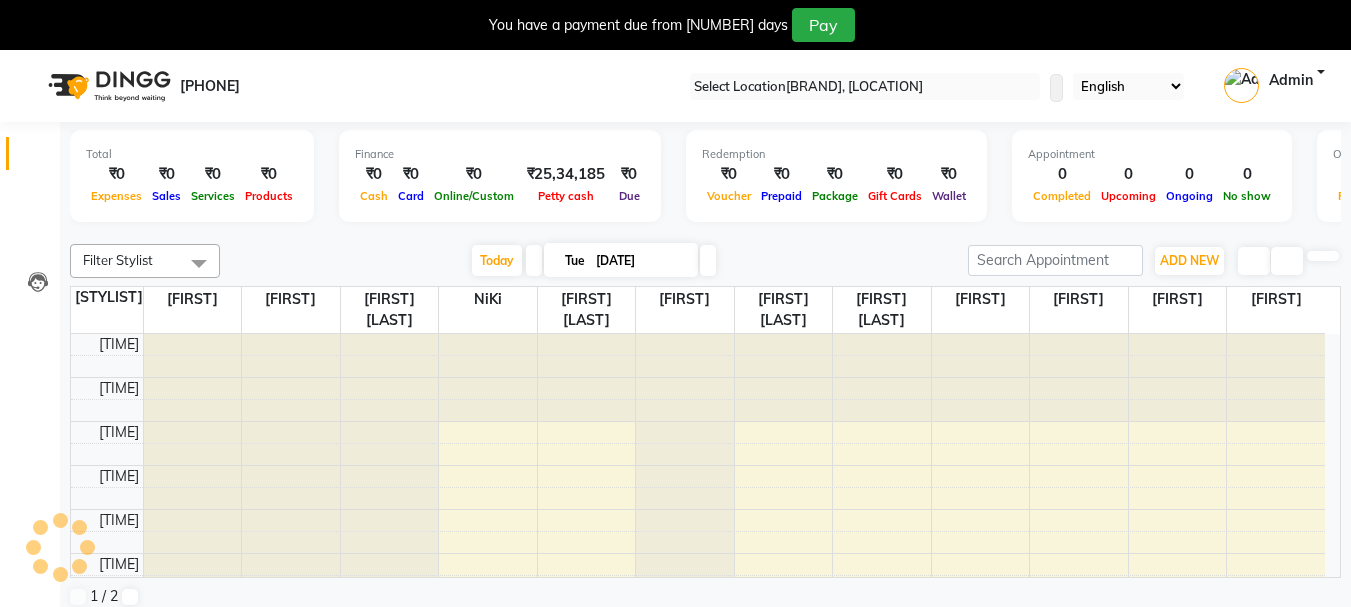 scroll, scrollTop: 89, scrollLeft: 0, axis: vertical 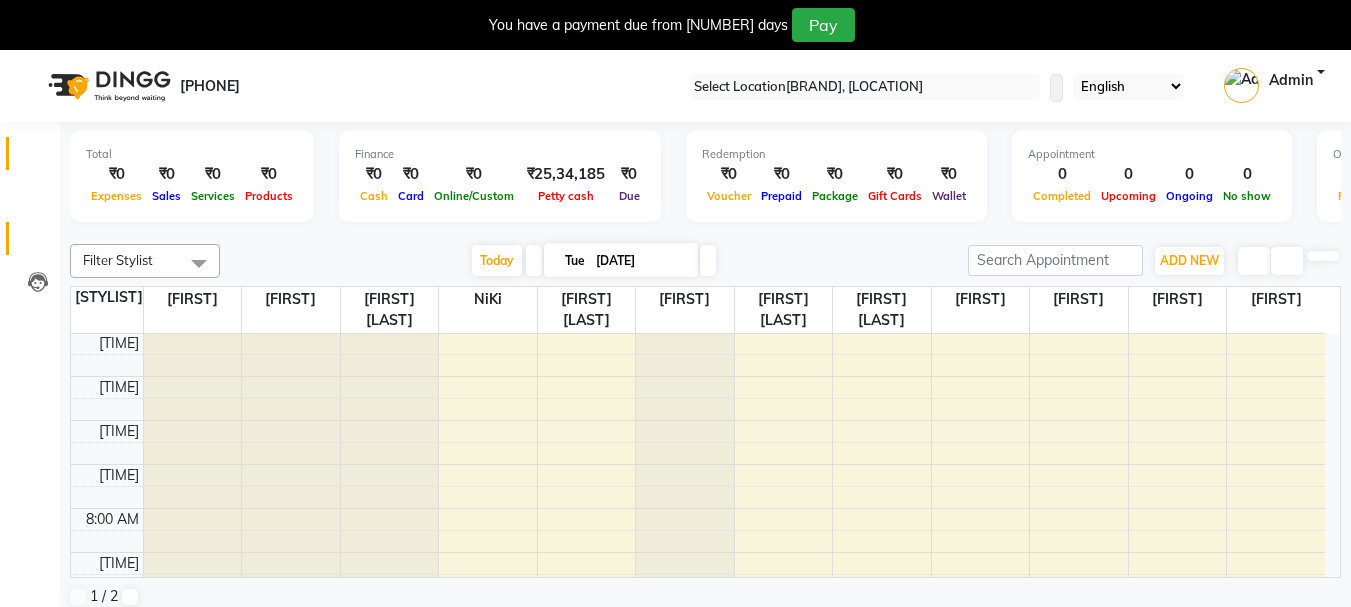 click on "Clients" at bounding box center [30, 238] 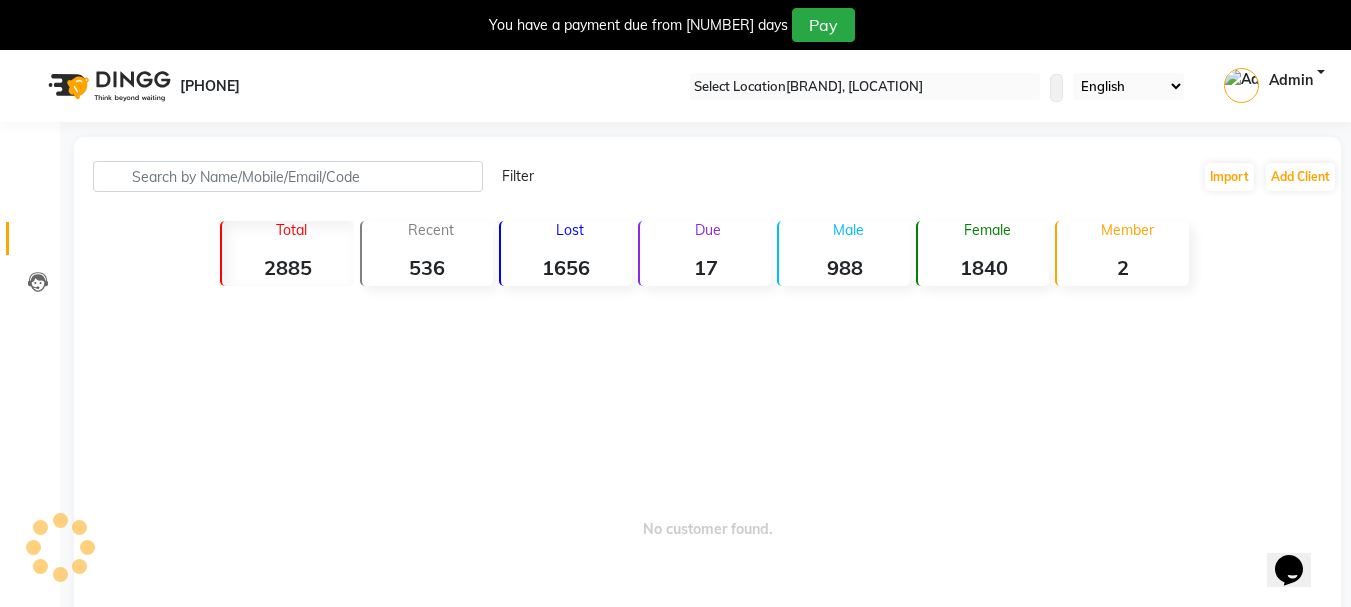 scroll, scrollTop: 0, scrollLeft: 0, axis: both 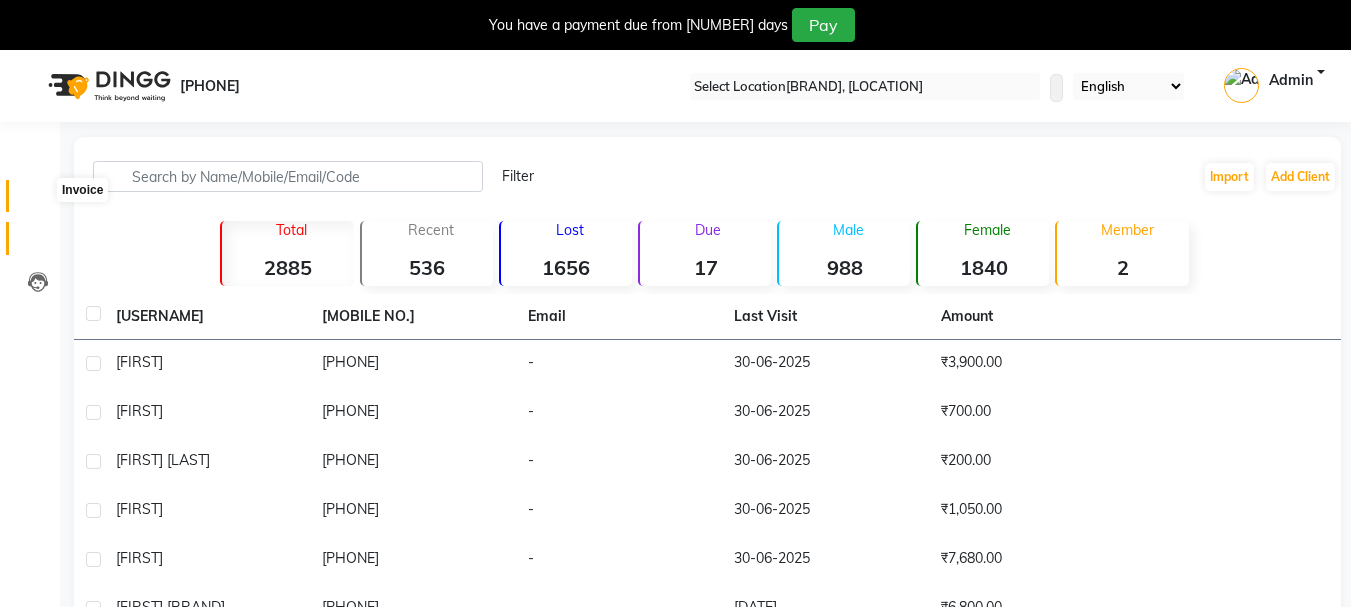 click at bounding box center [38, 201] 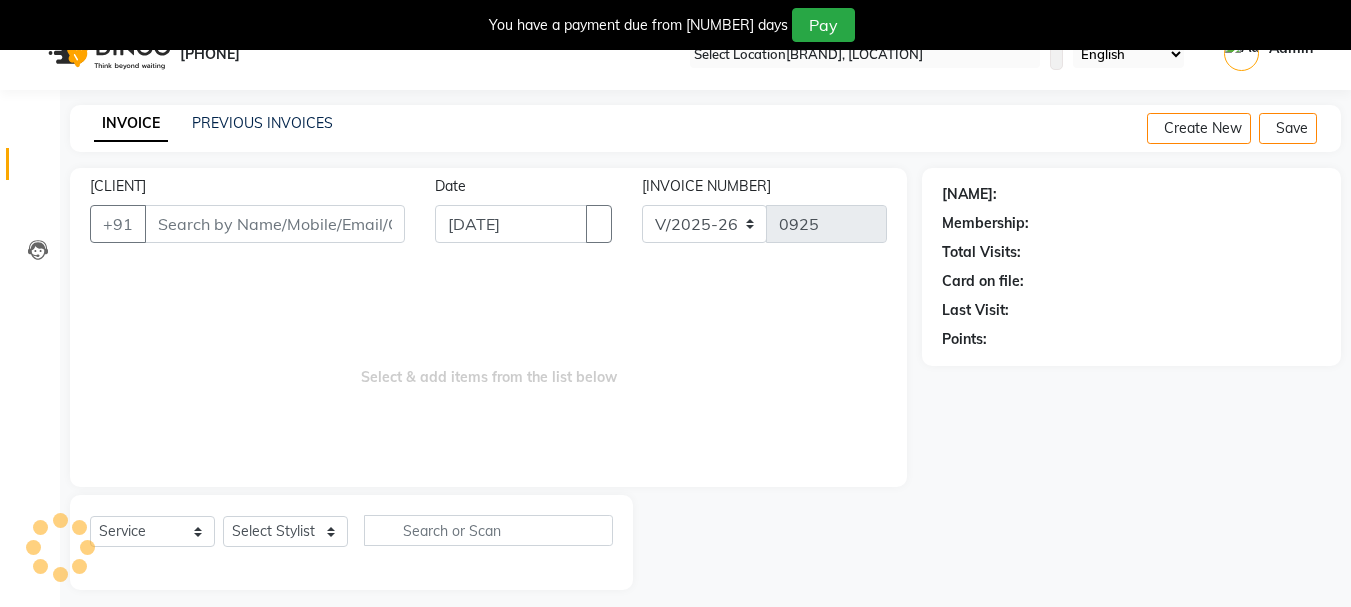 scroll, scrollTop: 50, scrollLeft: 0, axis: vertical 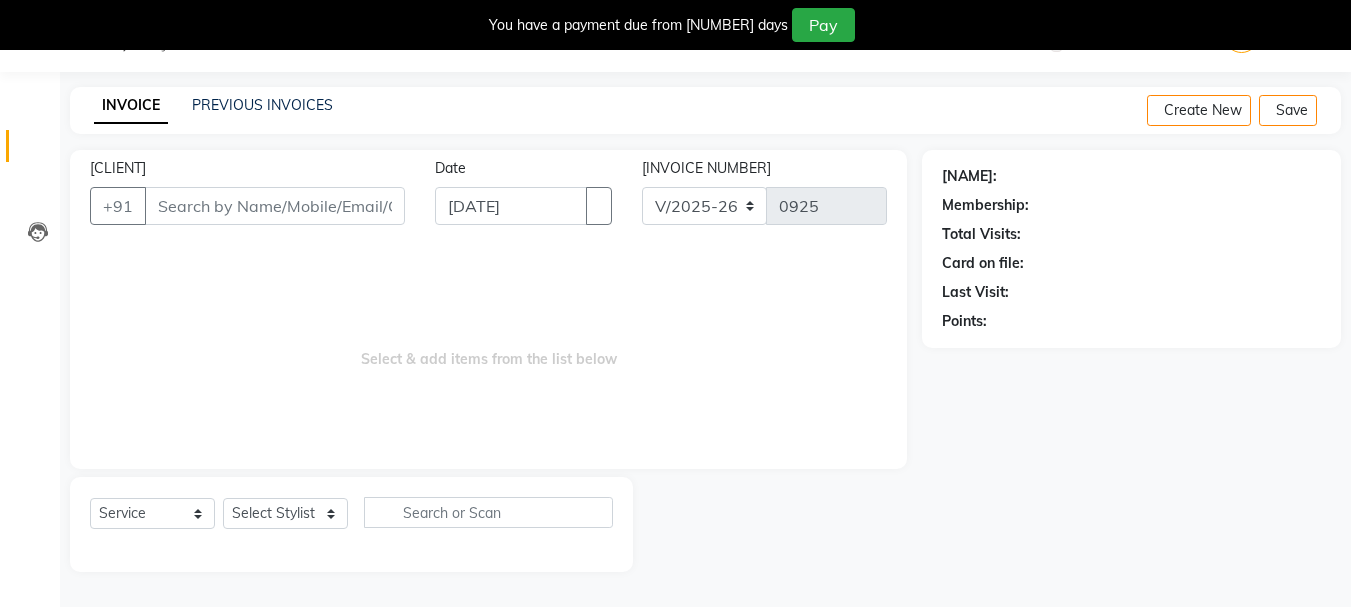 click on "[CLIENT]" at bounding box center [275, 206] 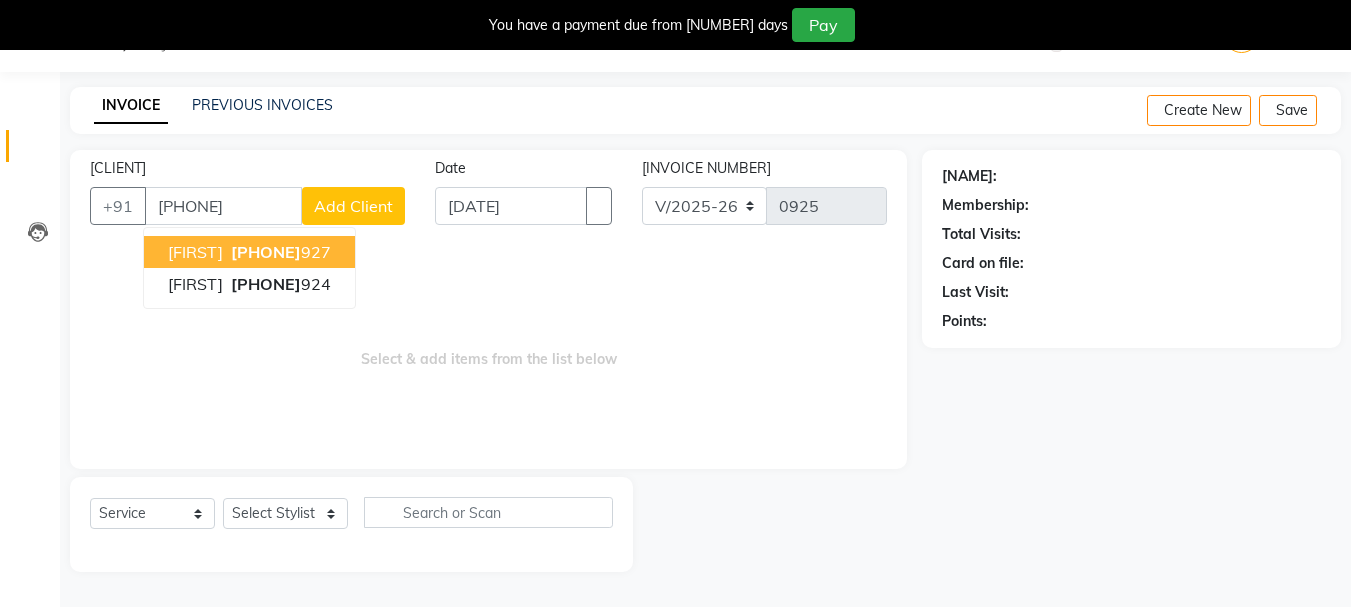 click on "[FIRST]" at bounding box center [195, 252] 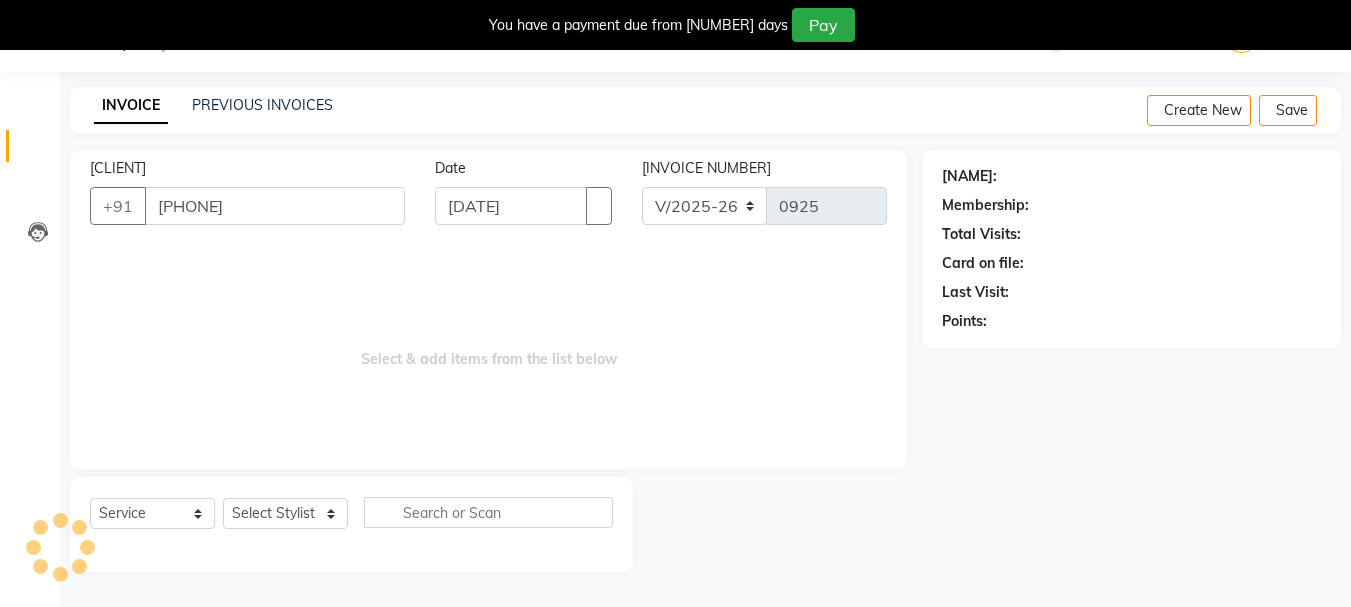 type on "[PHONE]" 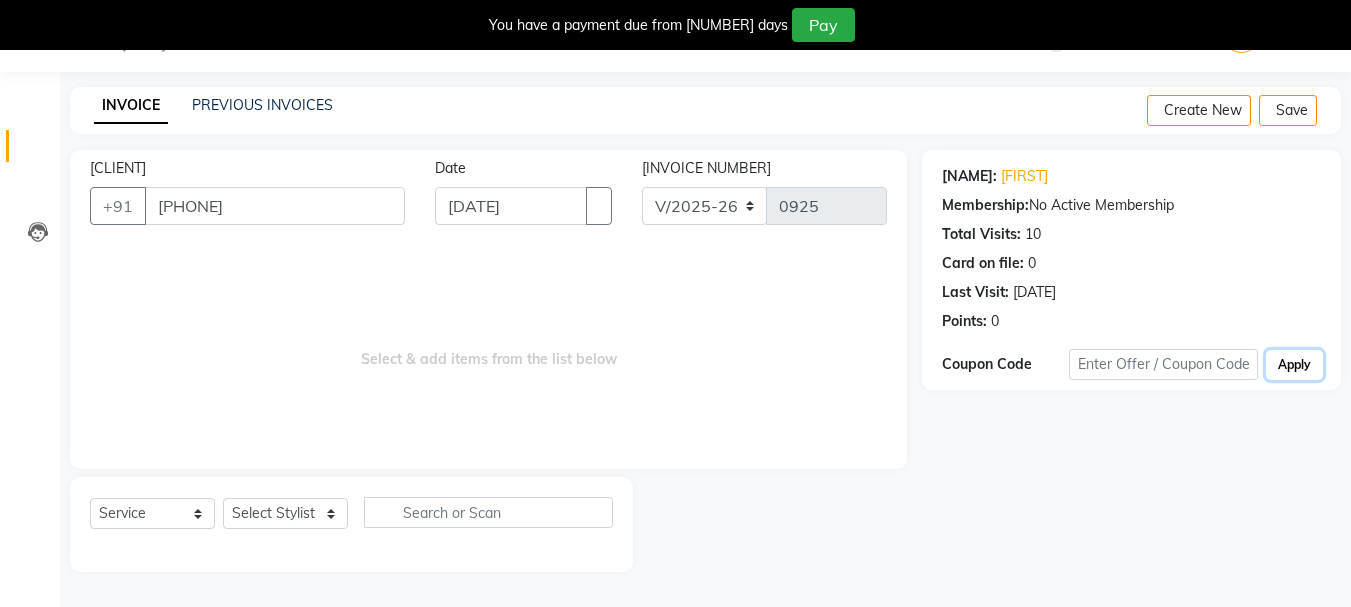 click on "Apply" at bounding box center [1294, 365] 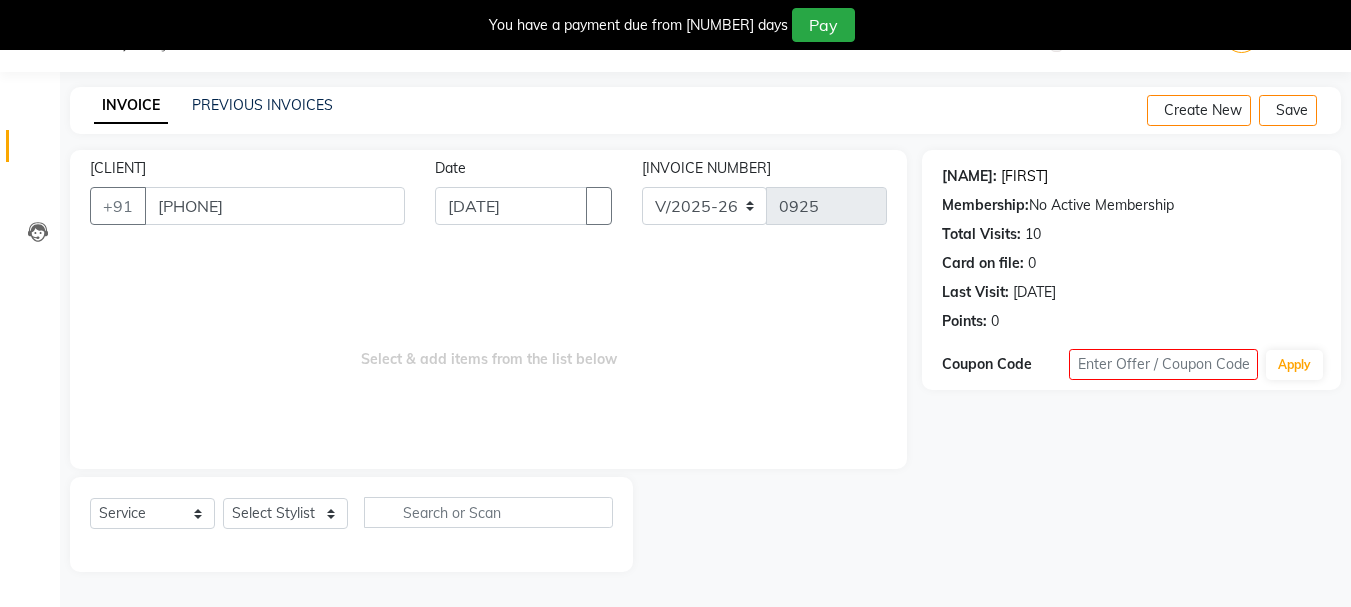 click on "[FIRST]" at bounding box center [1024, 176] 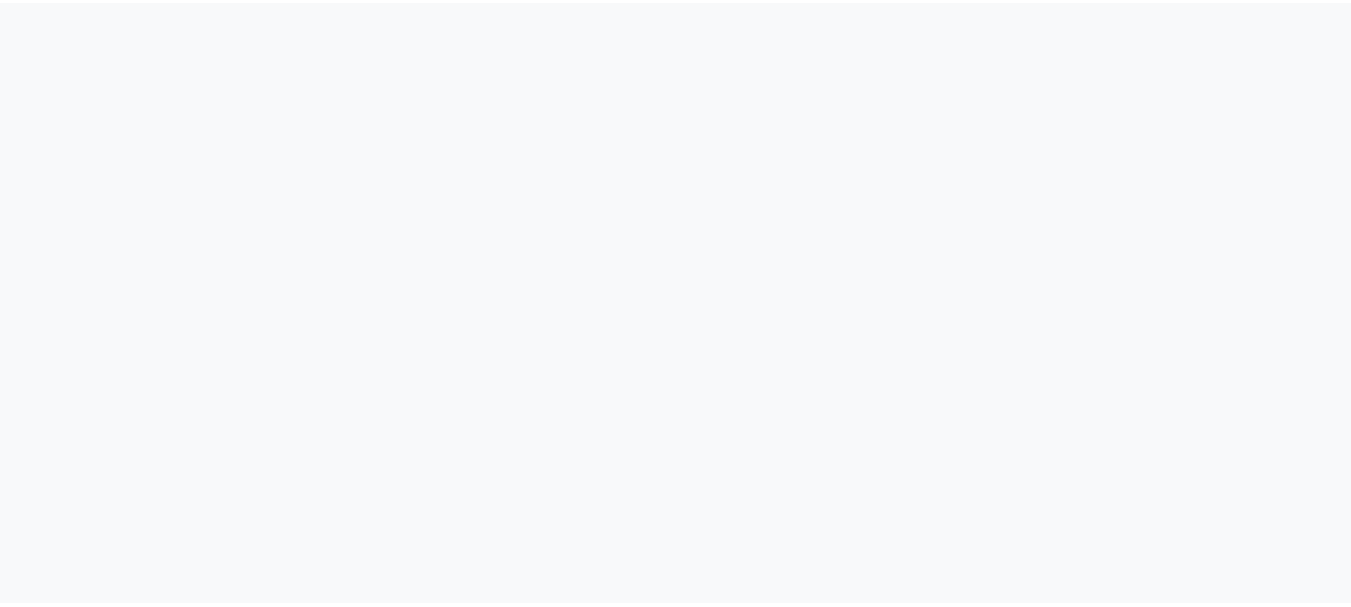 scroll, scrollTop: 0, scrollLeft: 0, axis: both 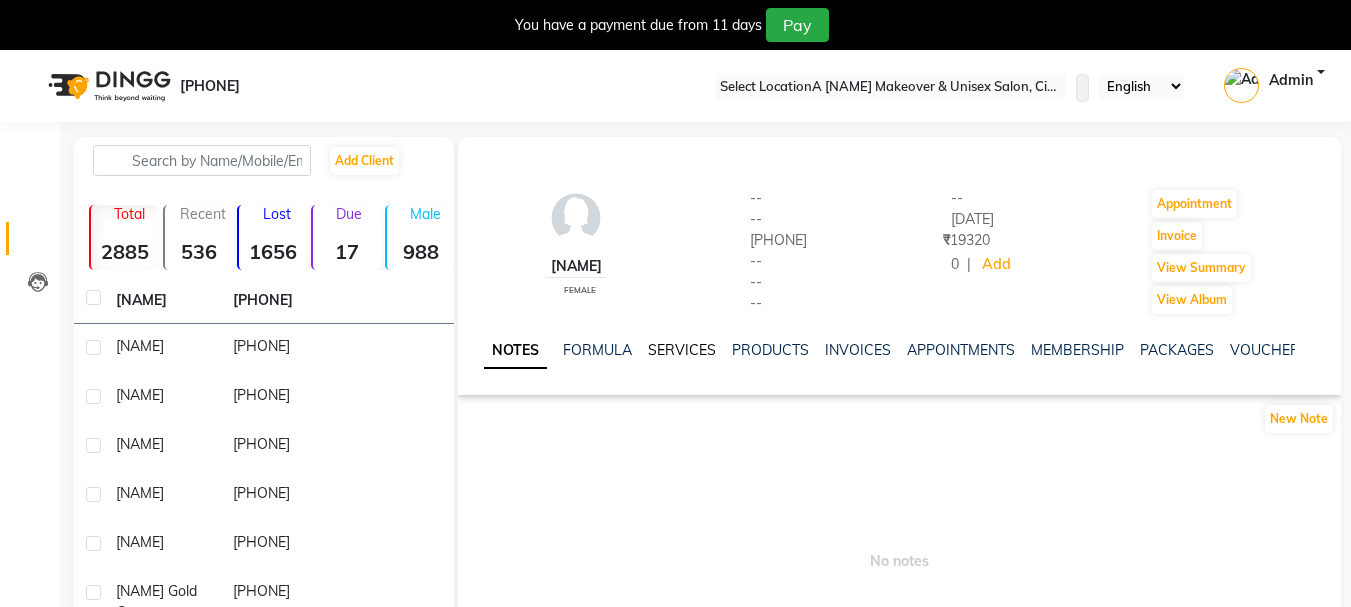 click on "SERVICES" at bounding box center (682, 350) 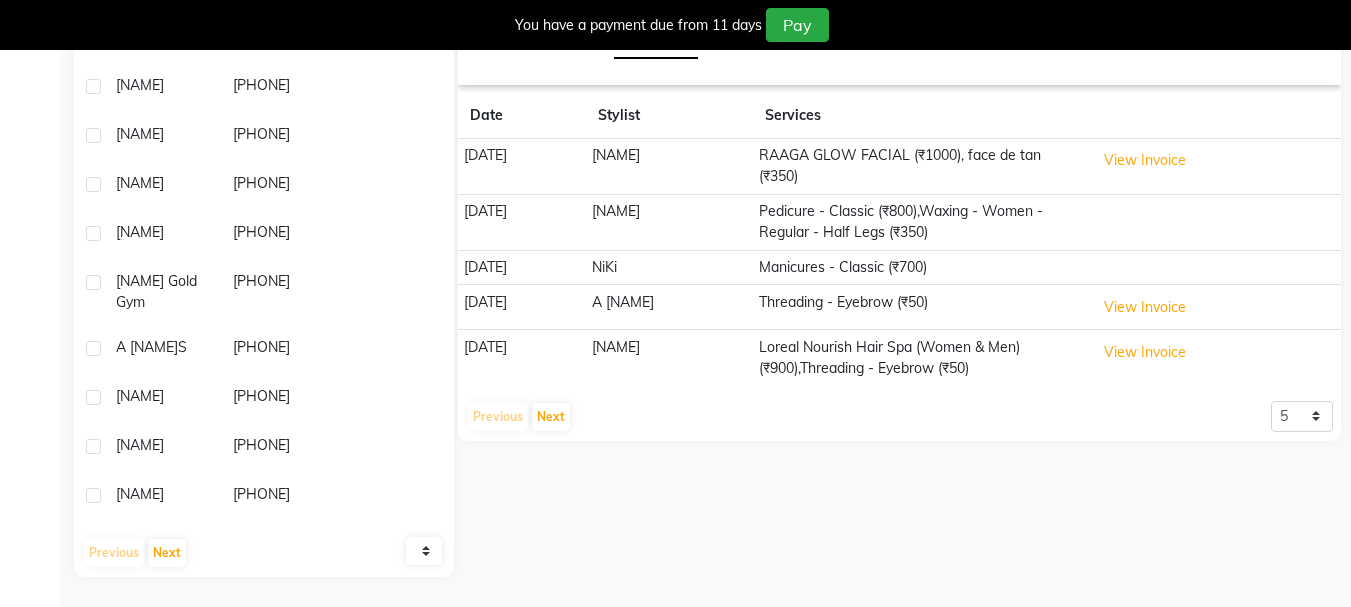 scroll, scrollTop: 327, scrollLeft: 0, axis: vertical 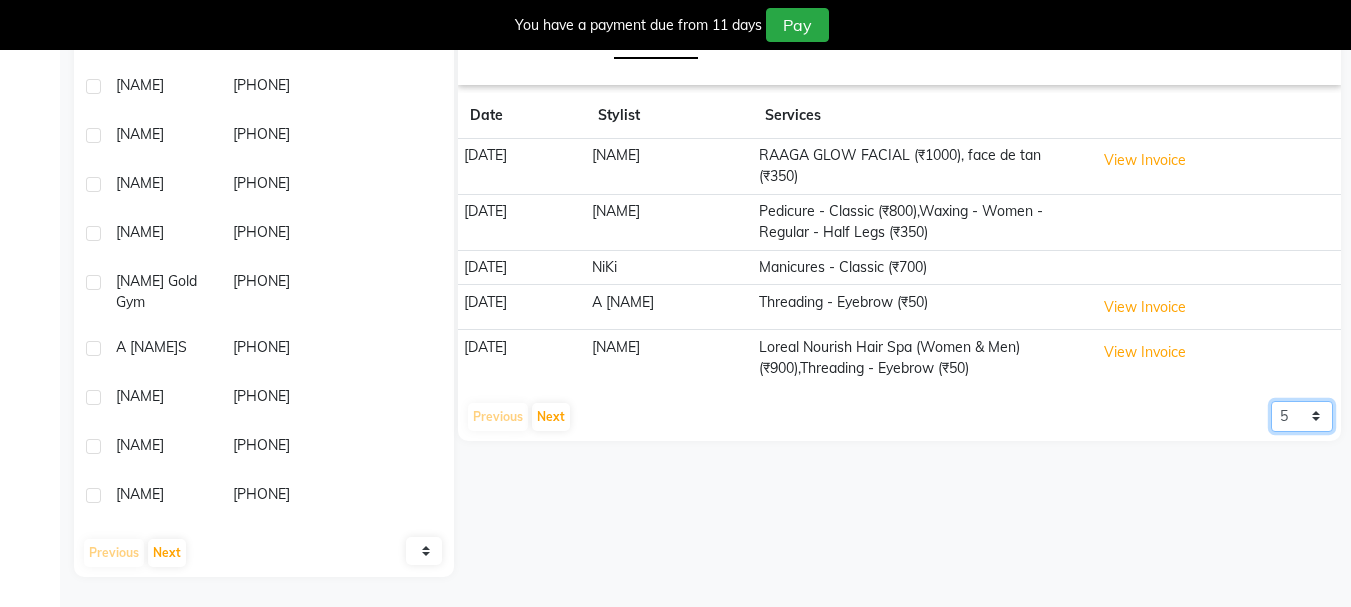 click on "5 10 50 100 500" at bounding box center [1302, 416] 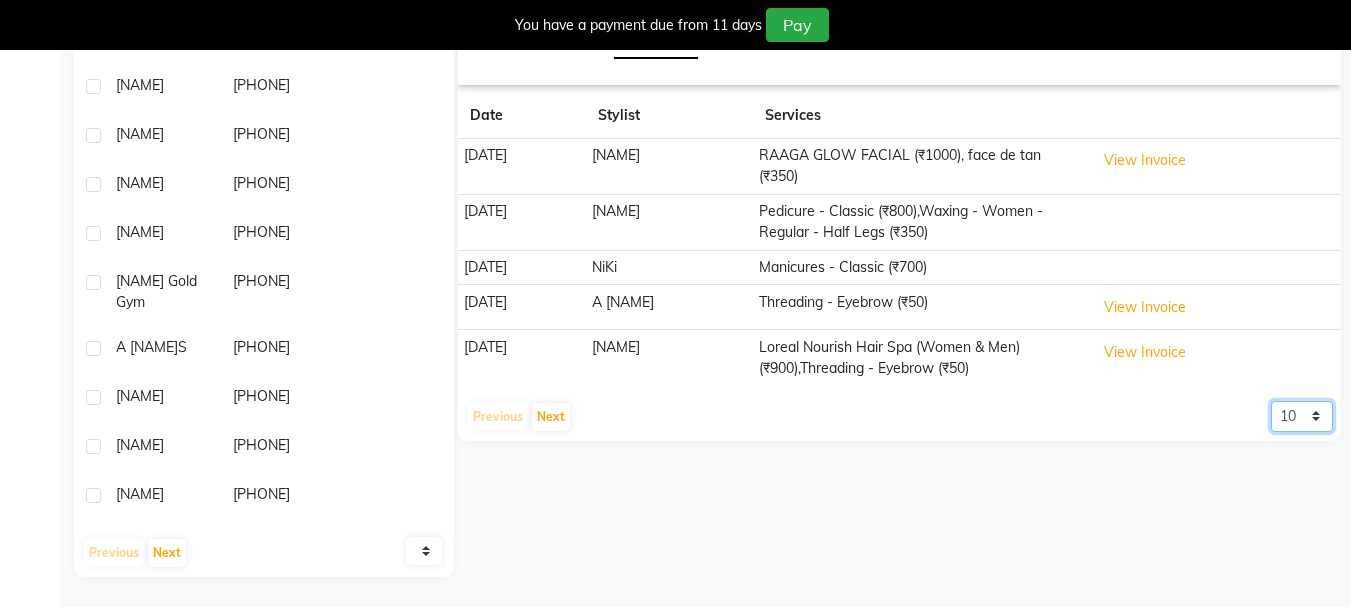 click on "5 10 50 100 500" at bounding box center [1302, 416] 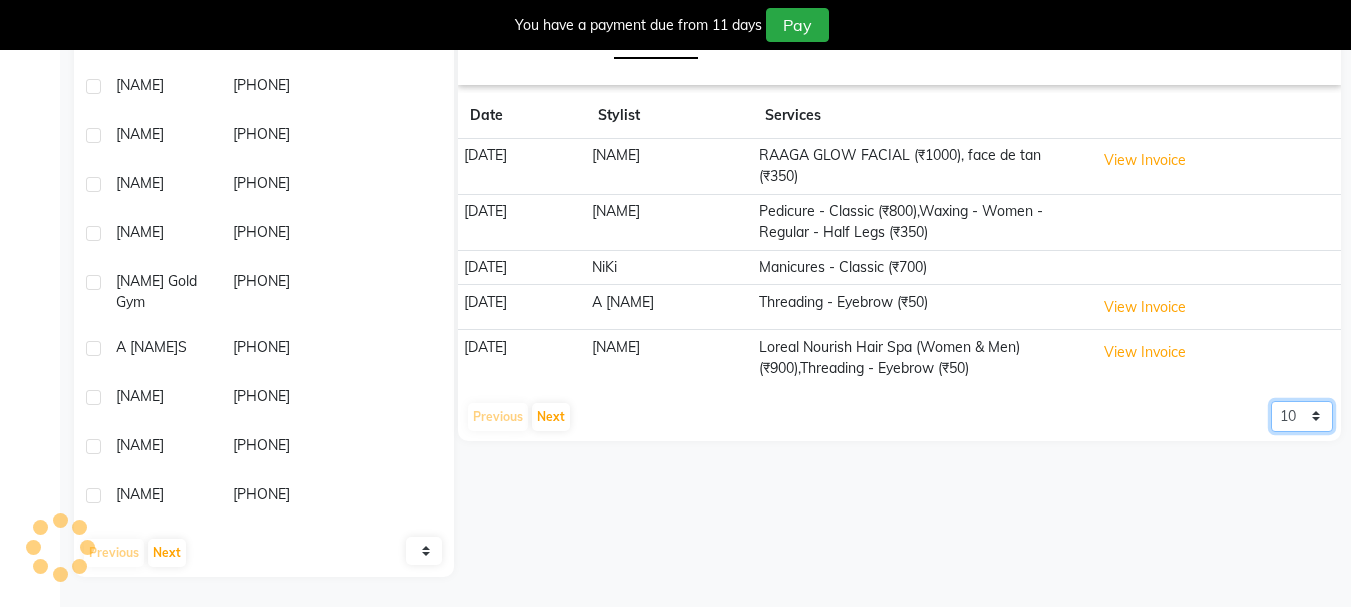 drag, startPoint x: 1316, startPoint y: 401, endPoint x: 1309, endPoint y: 416, distance: 16.552946 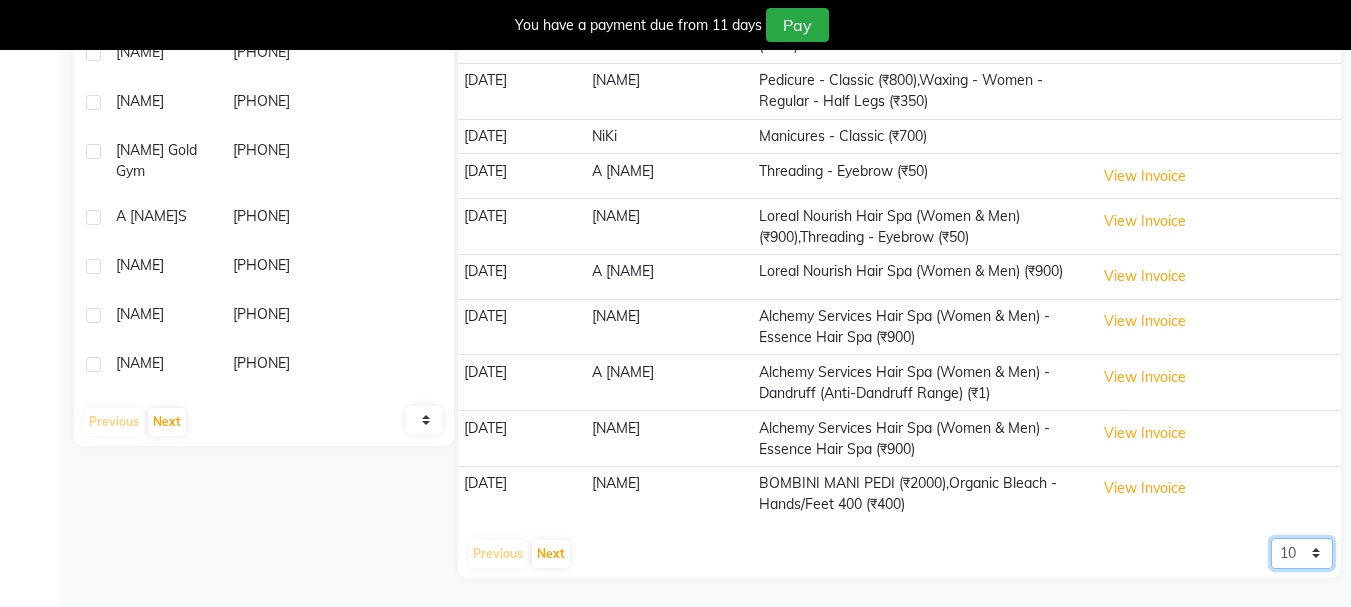 scroll, scrollTop: 471, scrollLeft: 0, axis: vertical 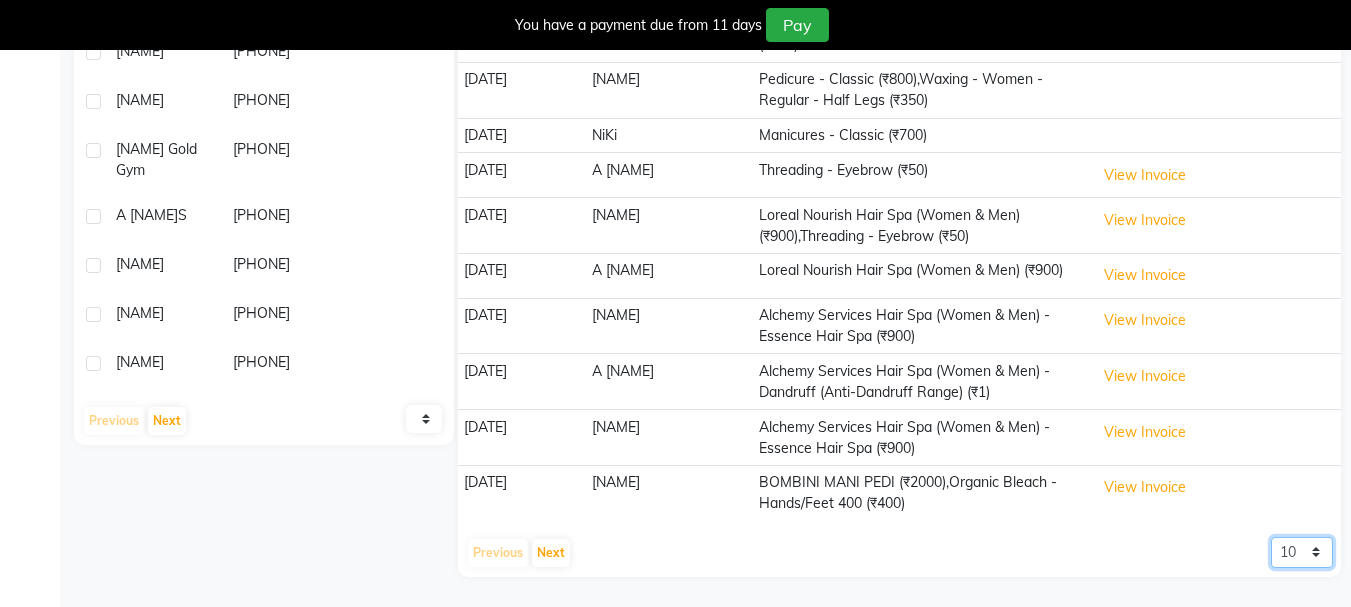 click on "5 10 50 100 500" at bounding box center [1302, 552] 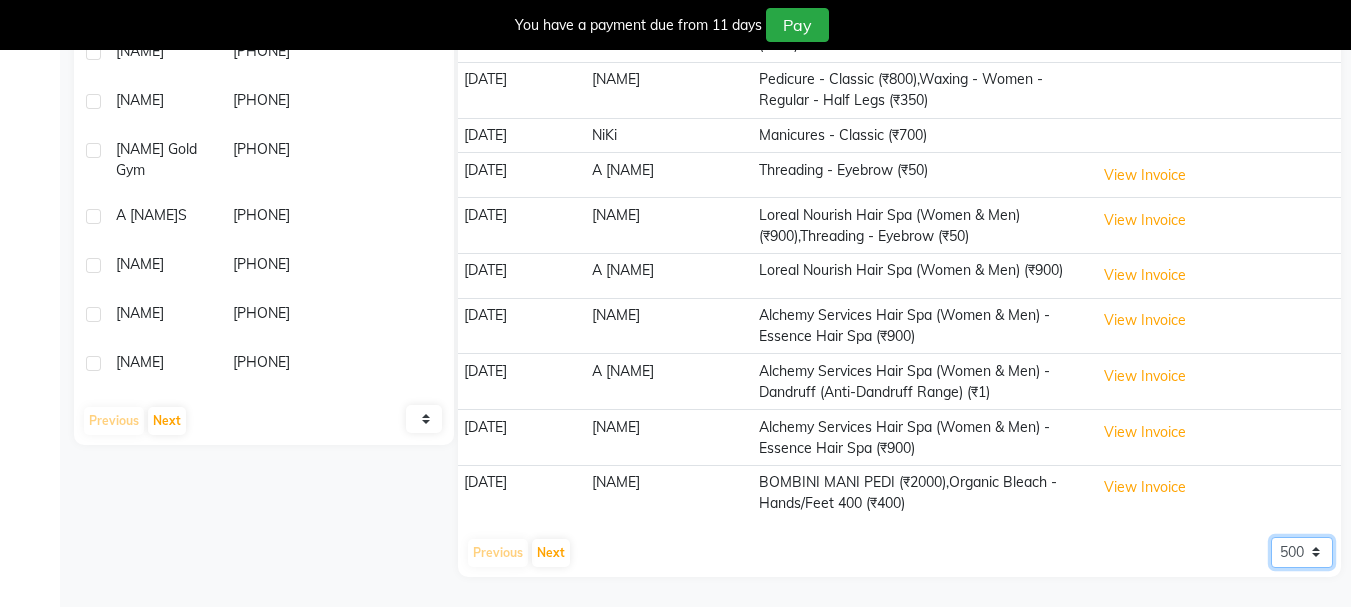 click on "5 10 50 100 500" at bounding box center [1302, 552] 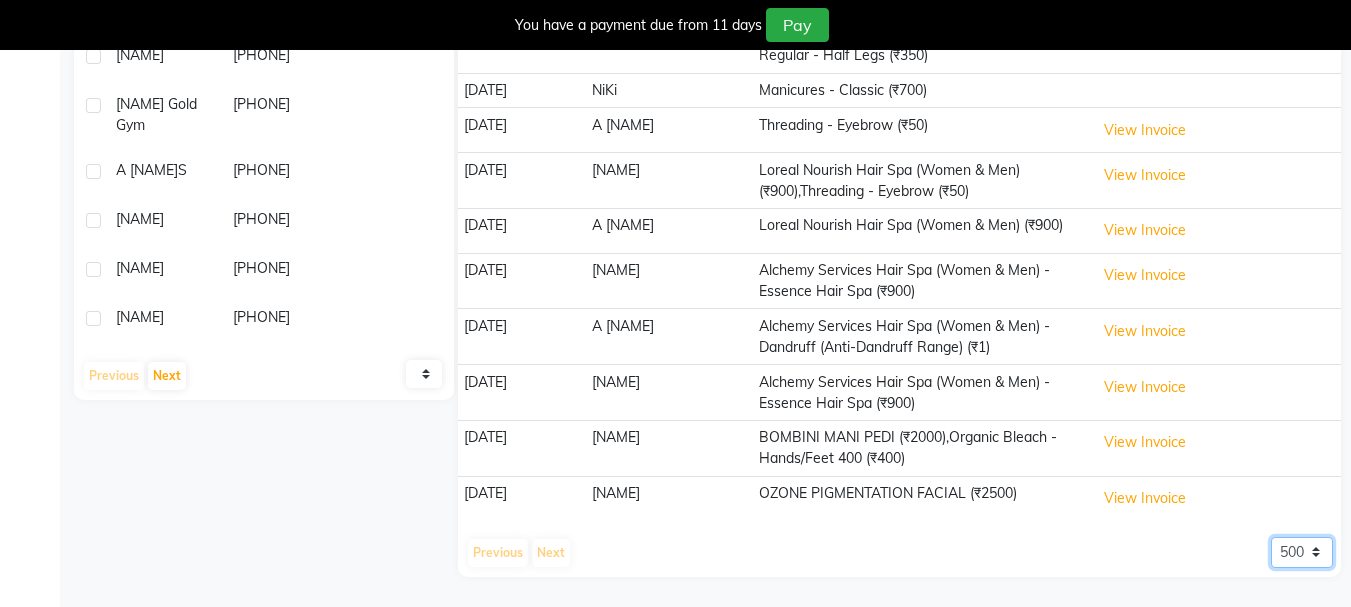 scroll, scrollTop: 516, scrollLeft: 0, axis: vertical 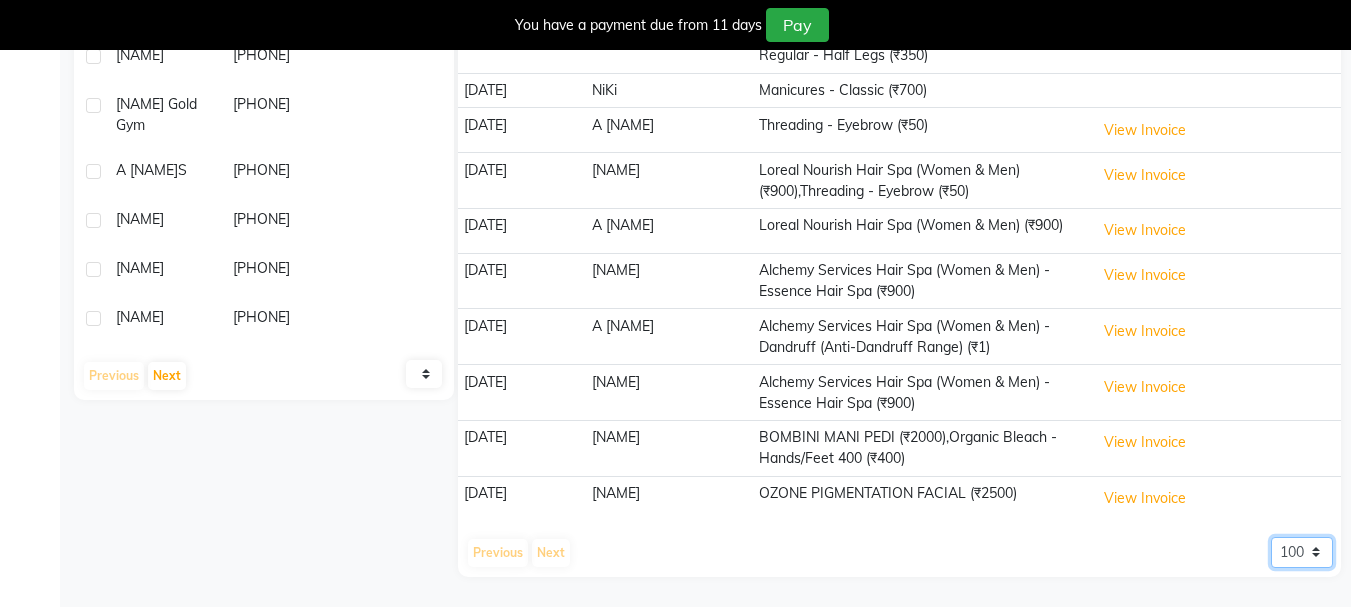 click on "5 10 50 100 500" at bounding box center [1302, 552] 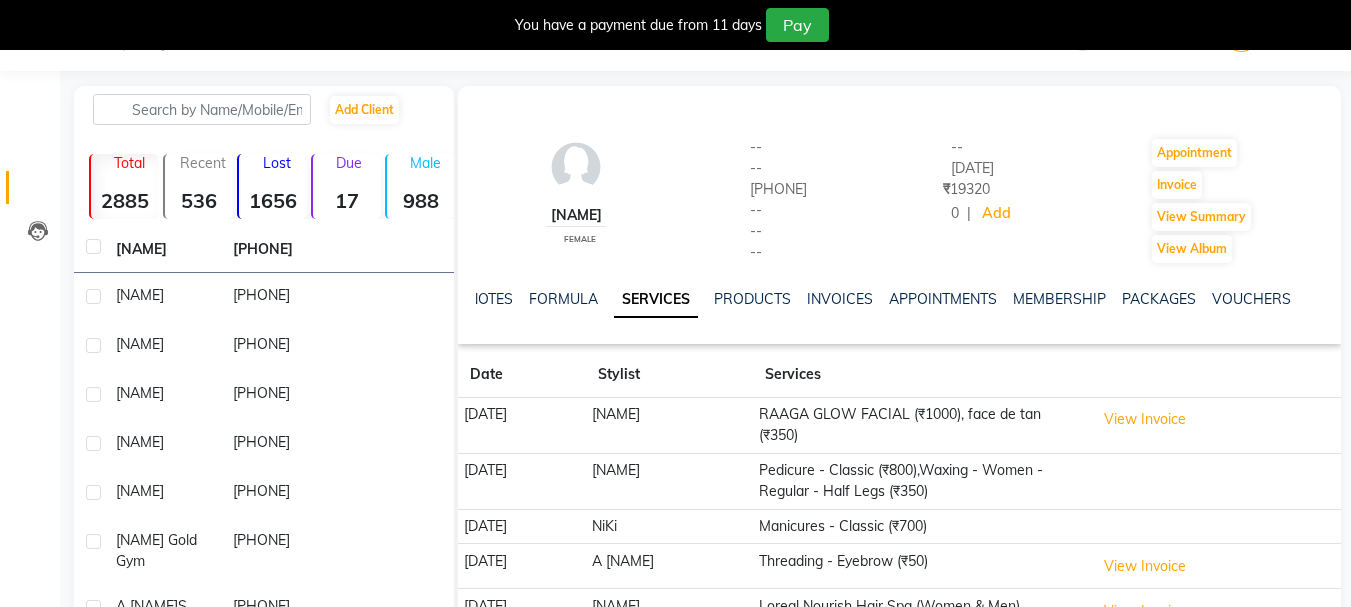scroll, scrollTop: 16, scrollLeft: 0, axis: vertical 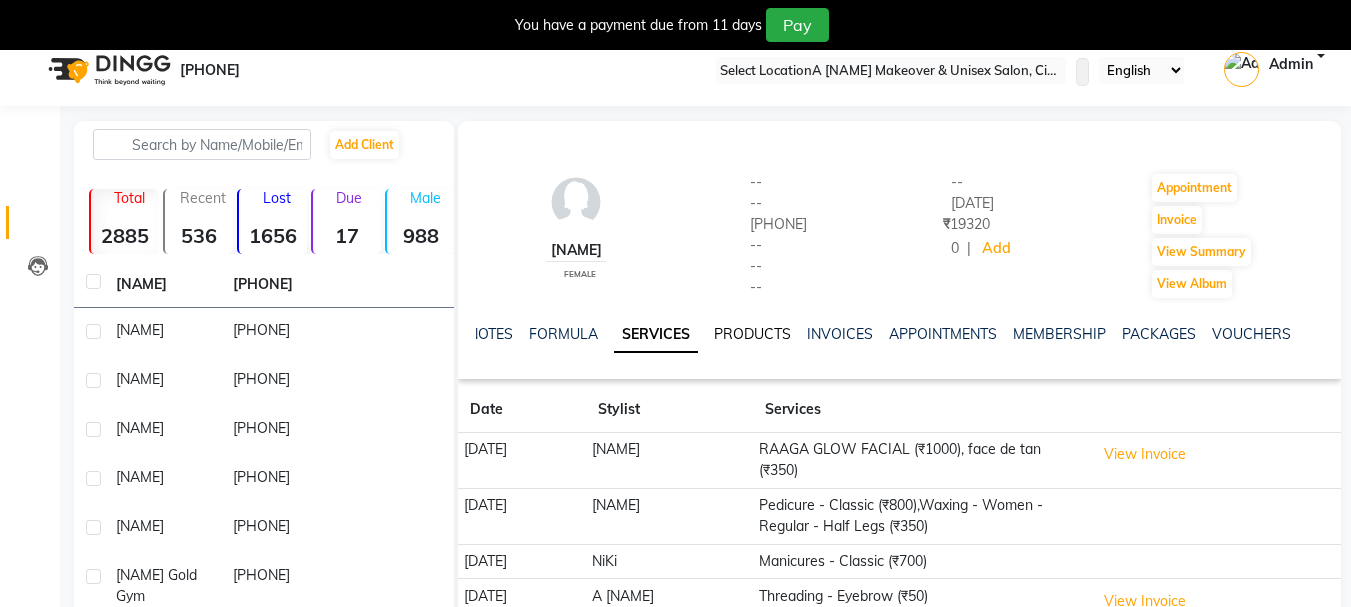 click on "PRODUCTS" at bounding box center [752, 334] 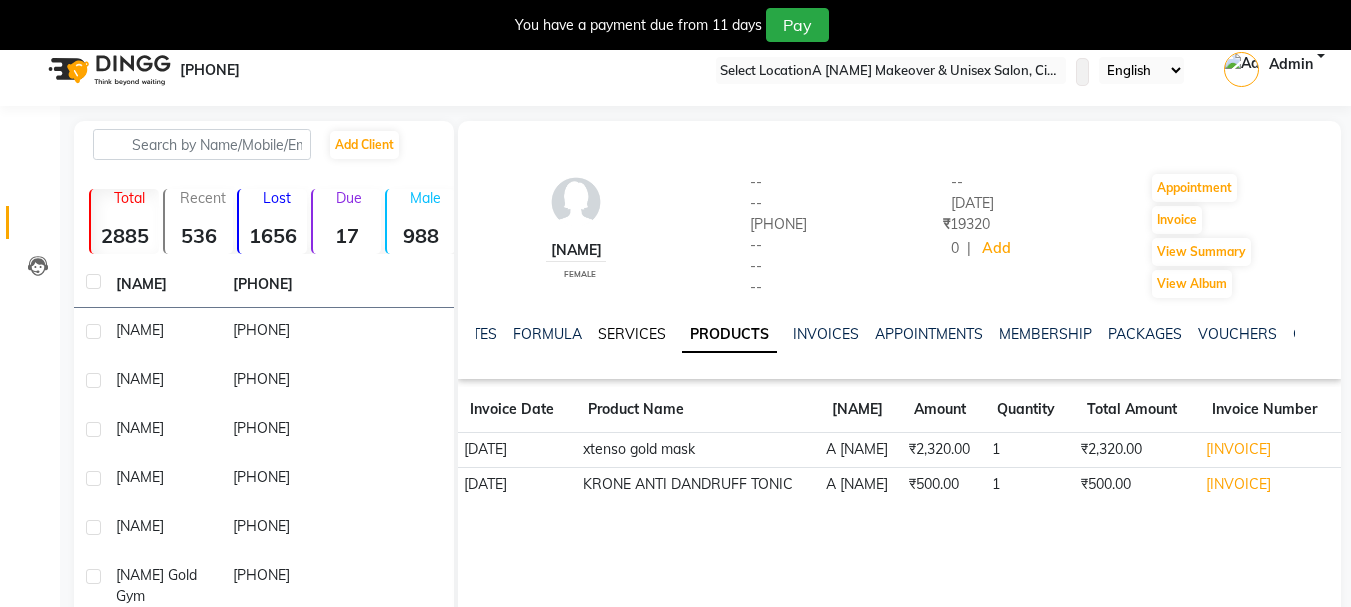 click on "SERVICES" at bounding box center [632, 334] 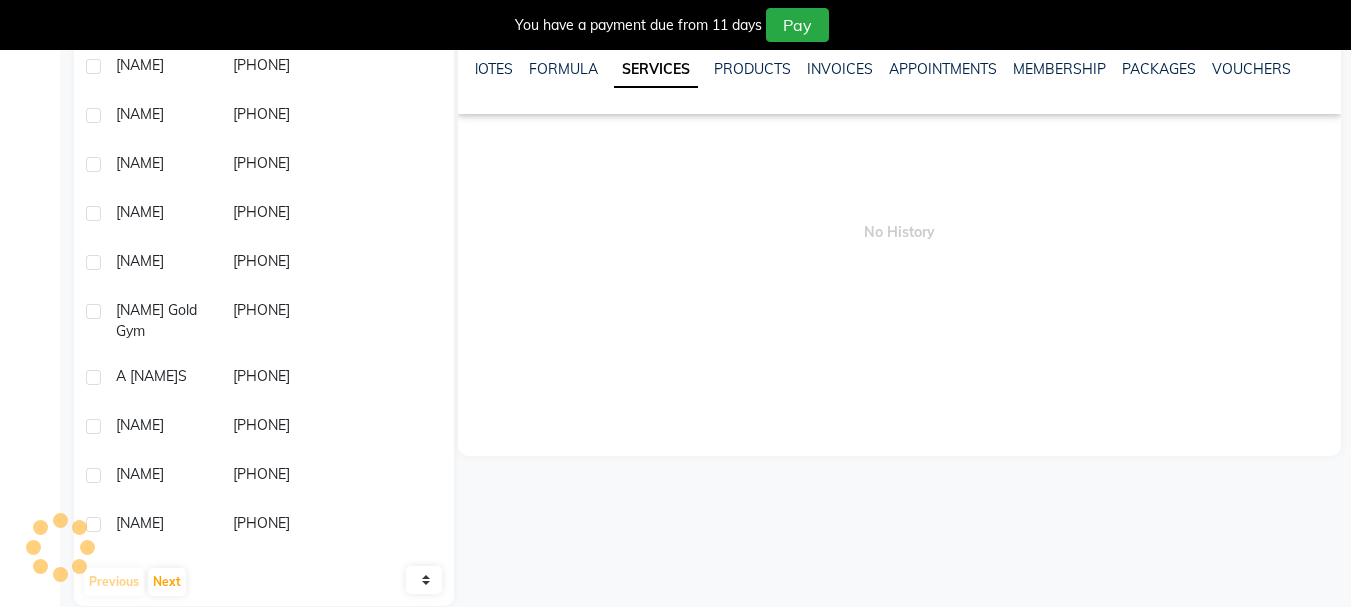 scroll, scrollTop: 316, scrollLeft: 0, axis: vertical 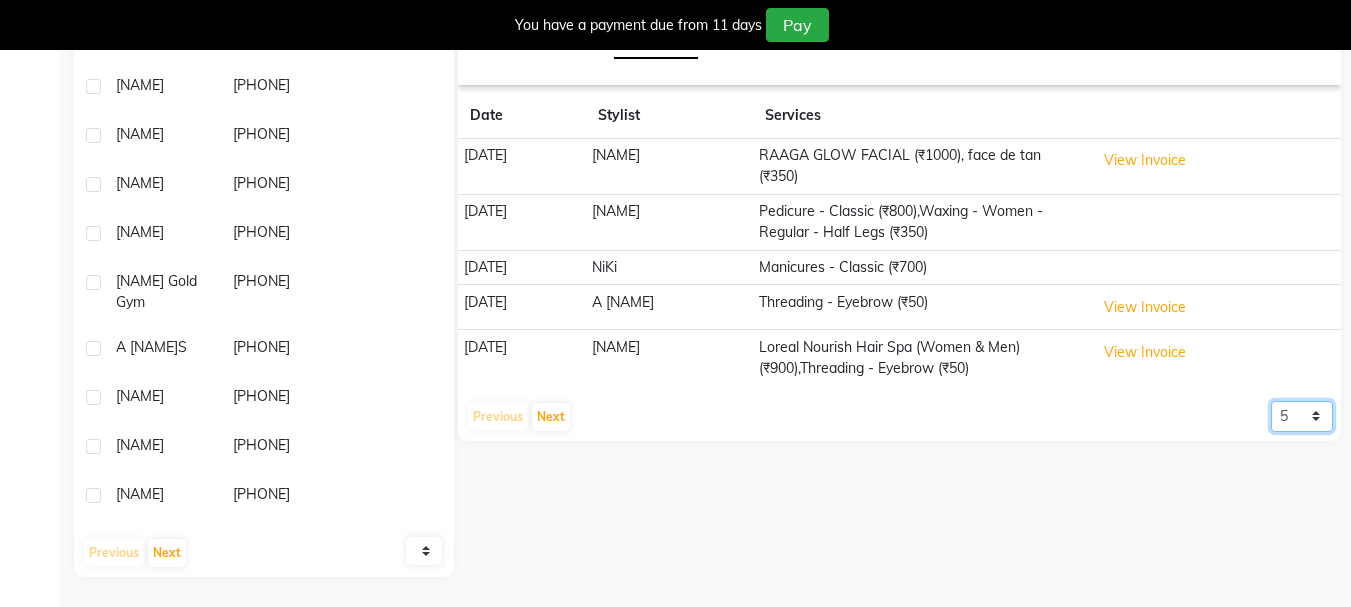 click on "5 10 50 100 500" at bounding box center [1302, 416] 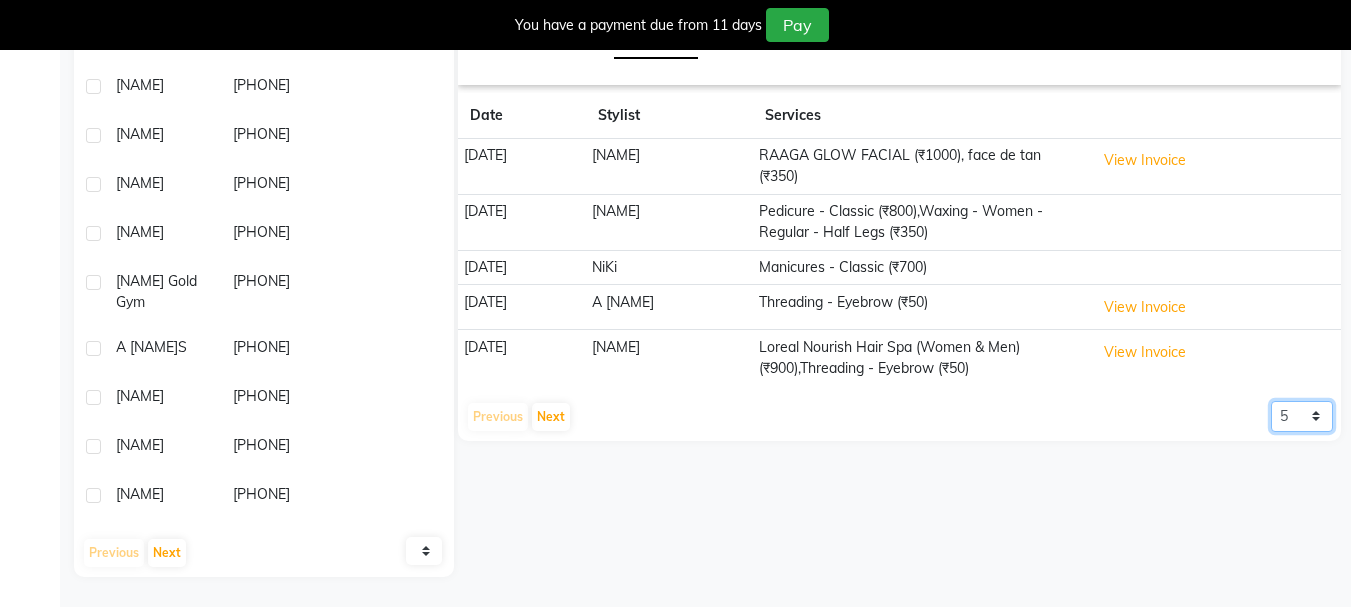 select on "100" 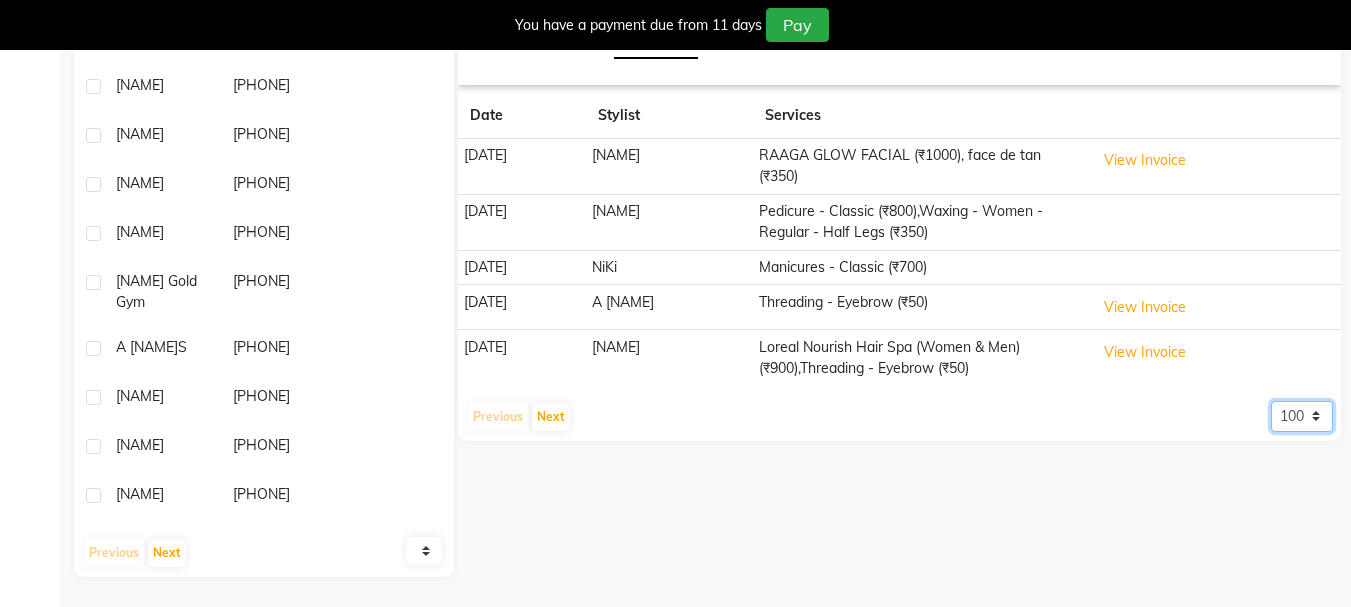 click on "5 10 50 100 500" at bounding box center (1302, 416) 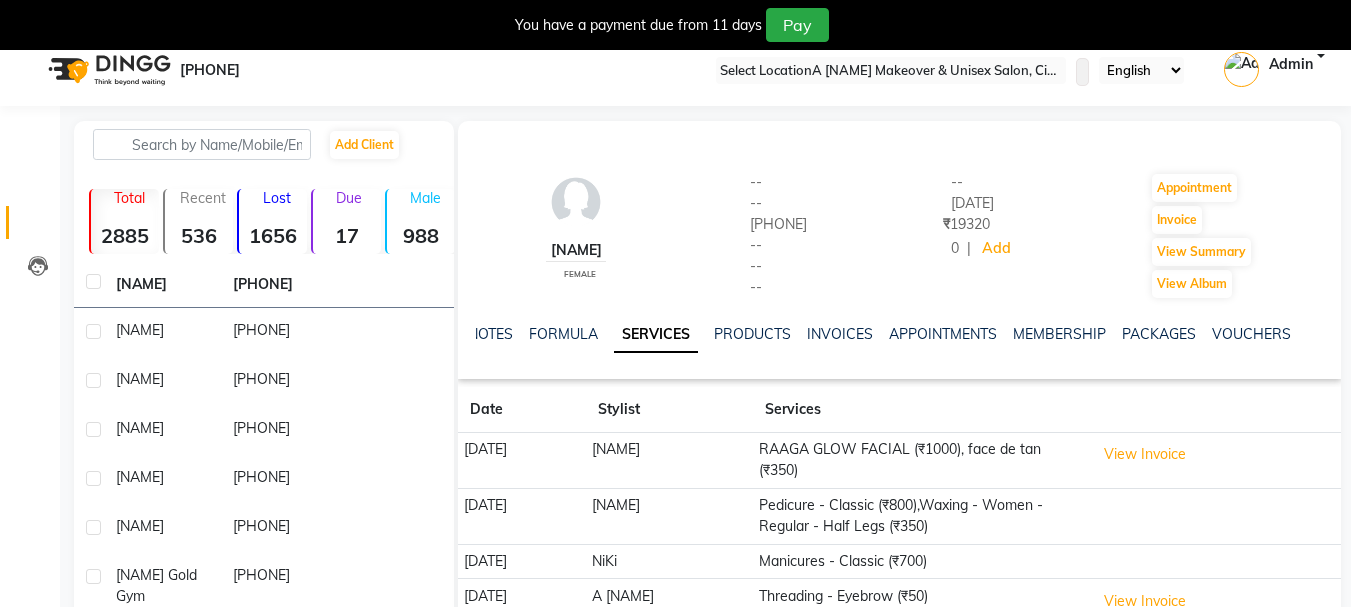 scroll, scrollTop: 0, scrollLeft: 0, axis: both 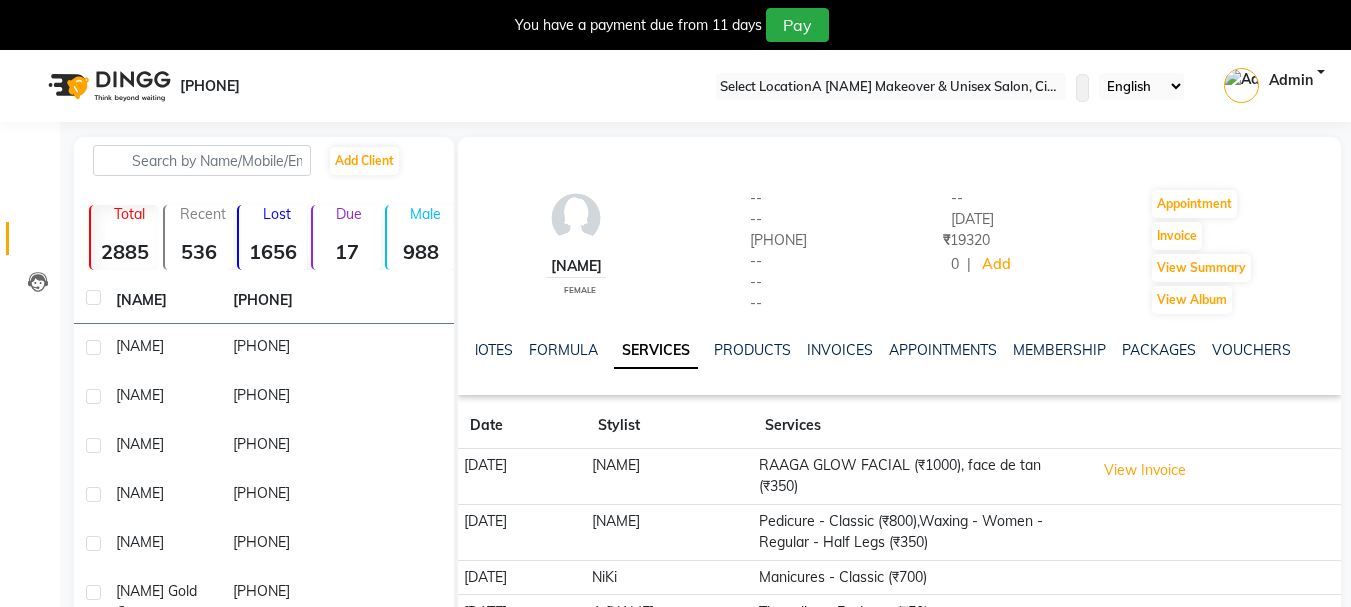 click at bounding box center (1335, 8) 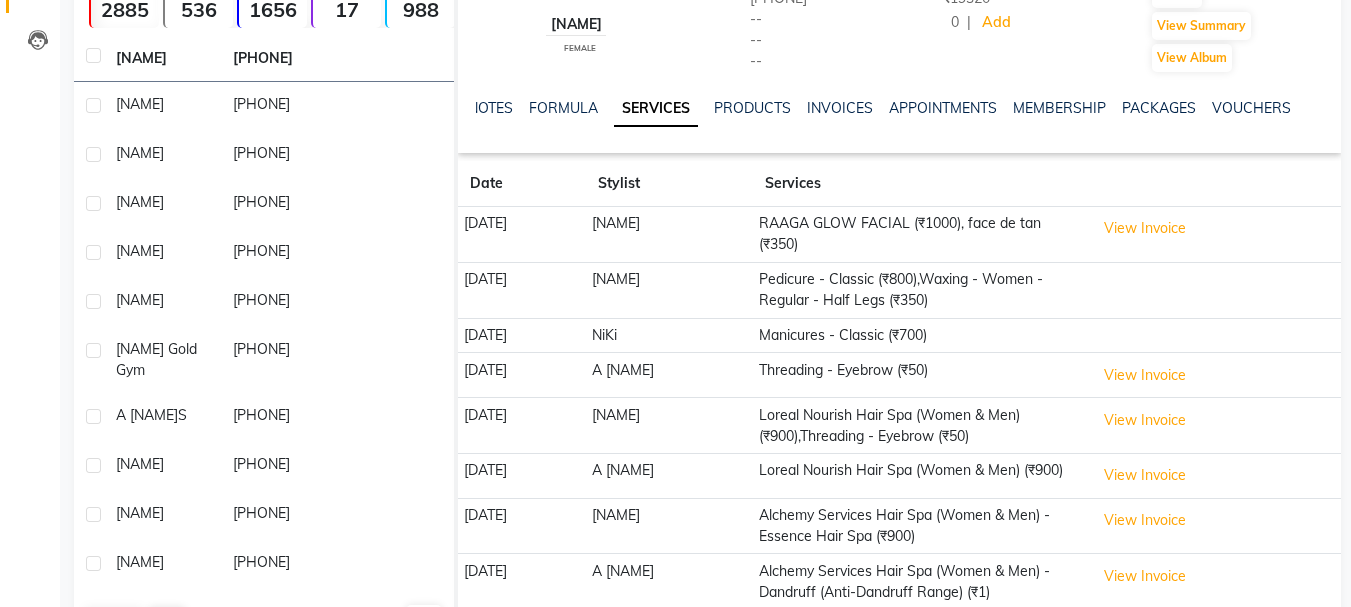 scroll, scrollTop: 166, scrollLeft: 0, axis: vertical 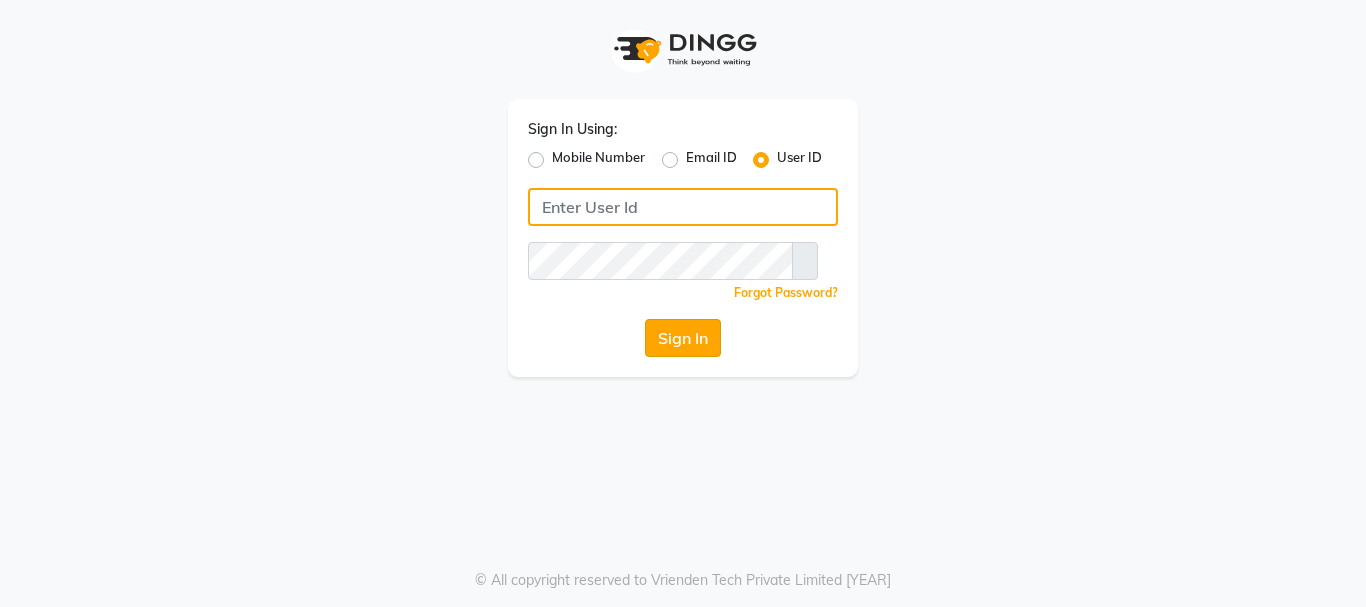 type on "[BUSINESS NAME]" 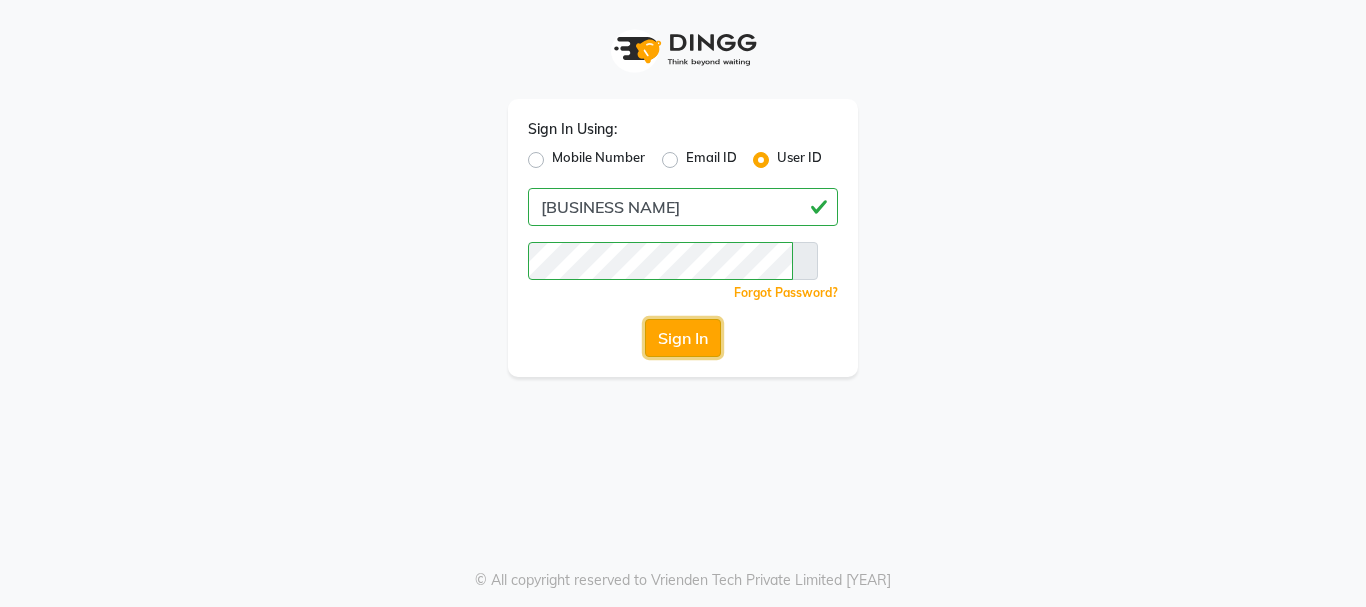 click on "Sign In" at bounding box center (683, 338) 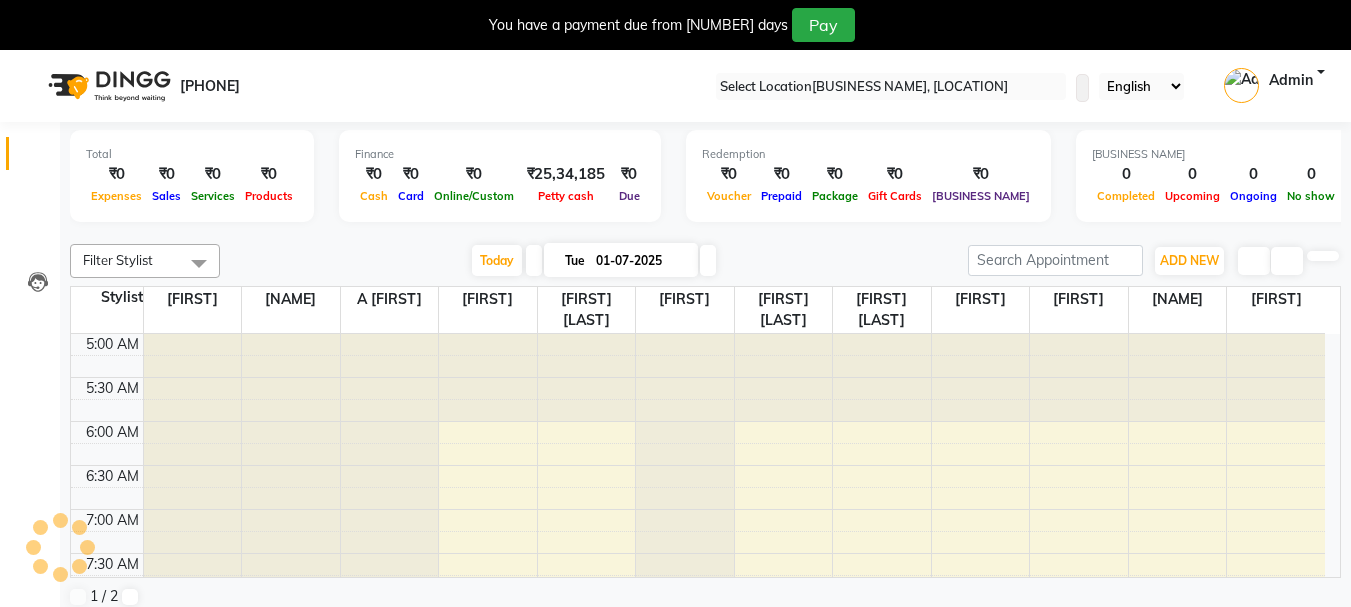 scroll, scrollTop: 881, scrollLeft: 0, axis: vertical 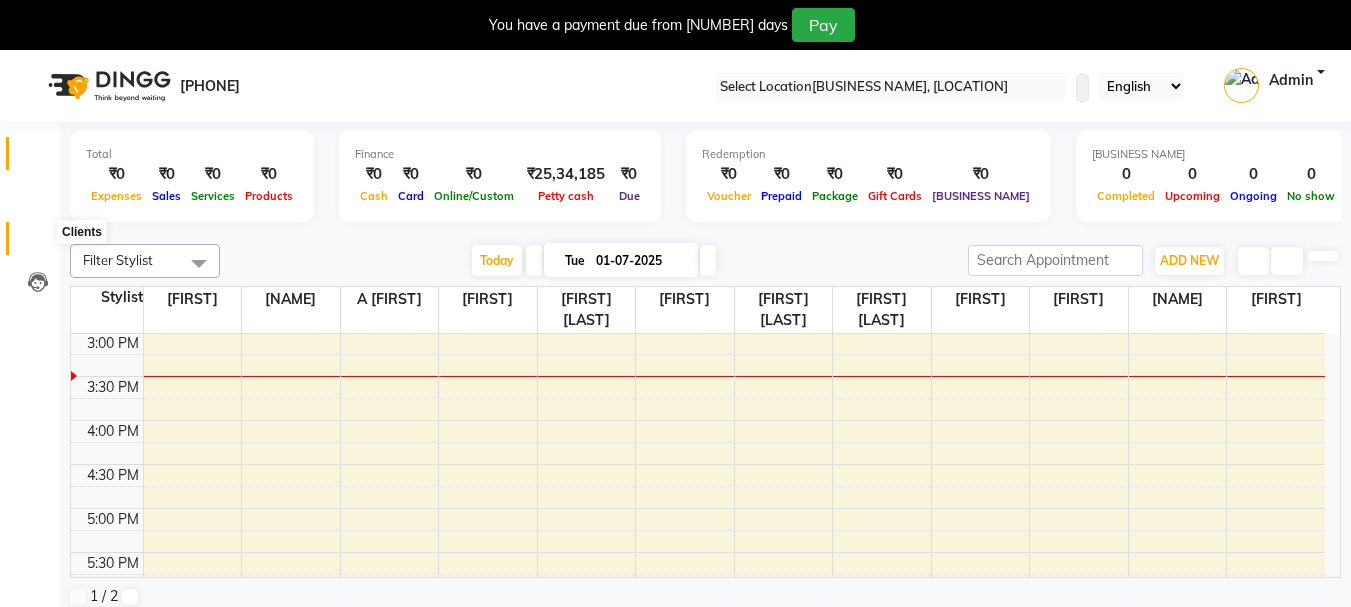 click at bounding box center (38, 243) 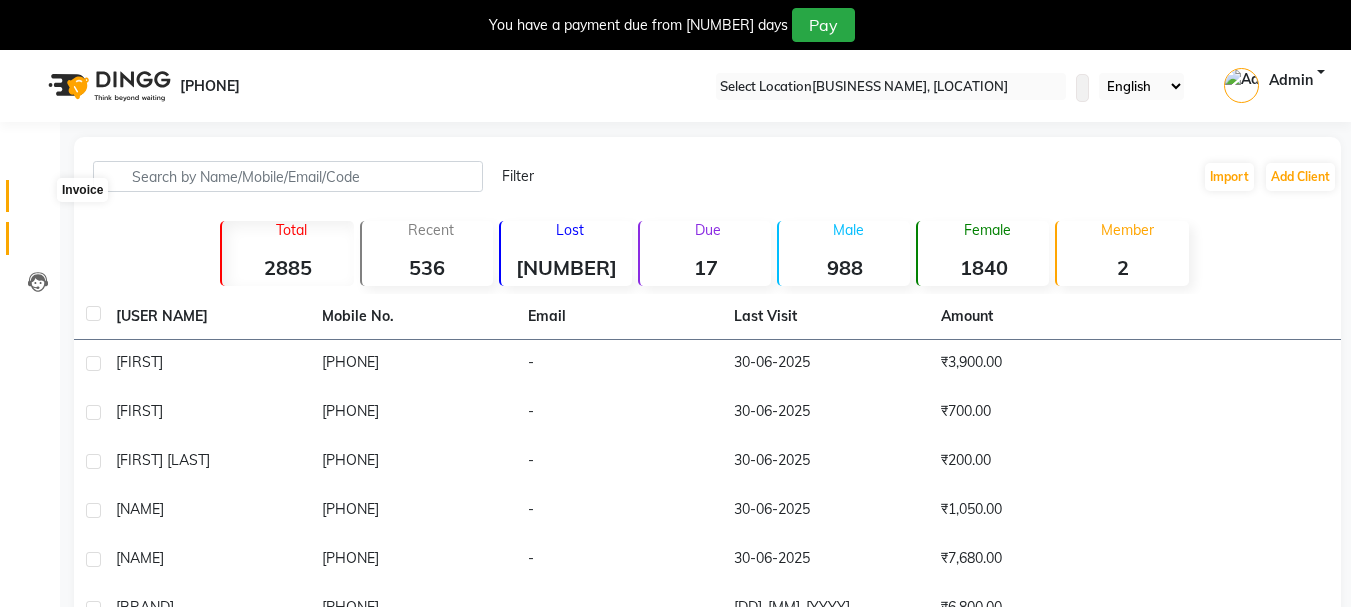 click at bounding box center (37, 201) 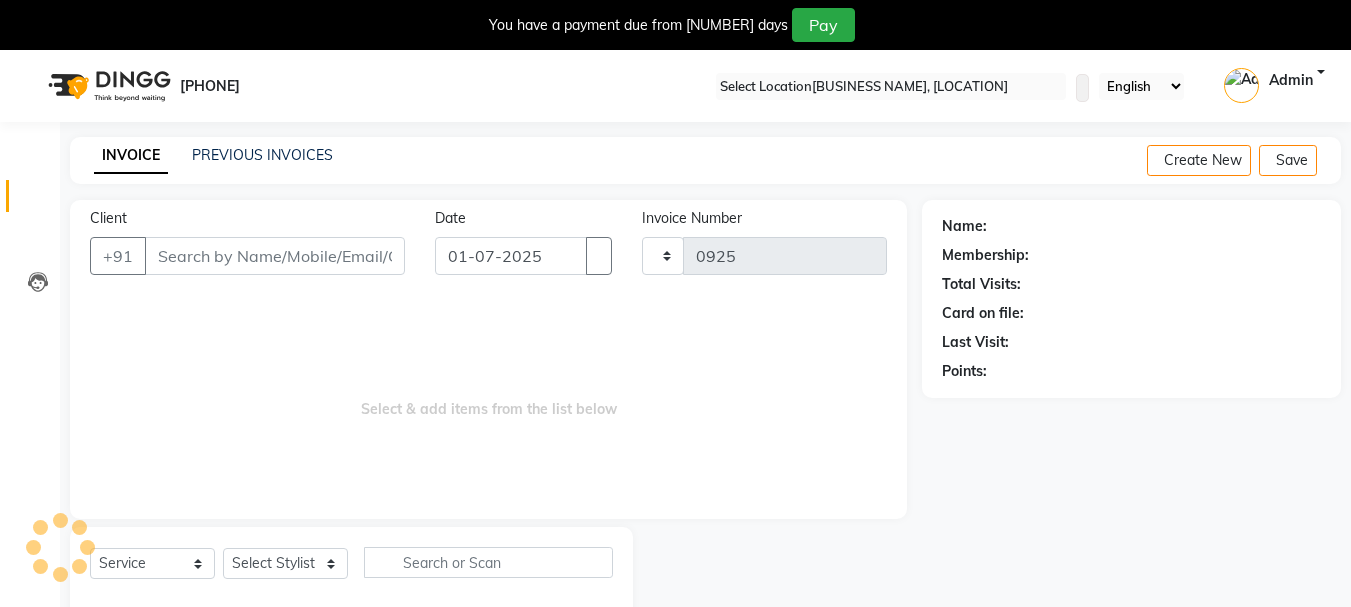 scroll, scrollTop: 50, scrollLeft: 0, axis: vertical 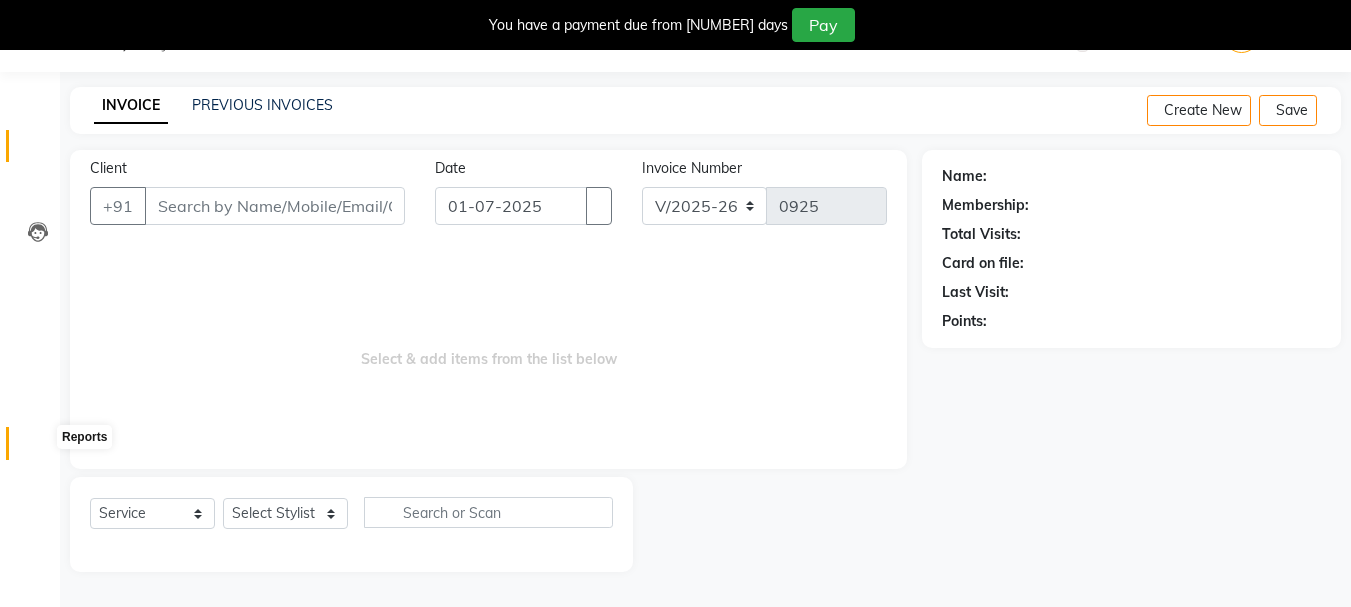click at bounding box center [38, 448] 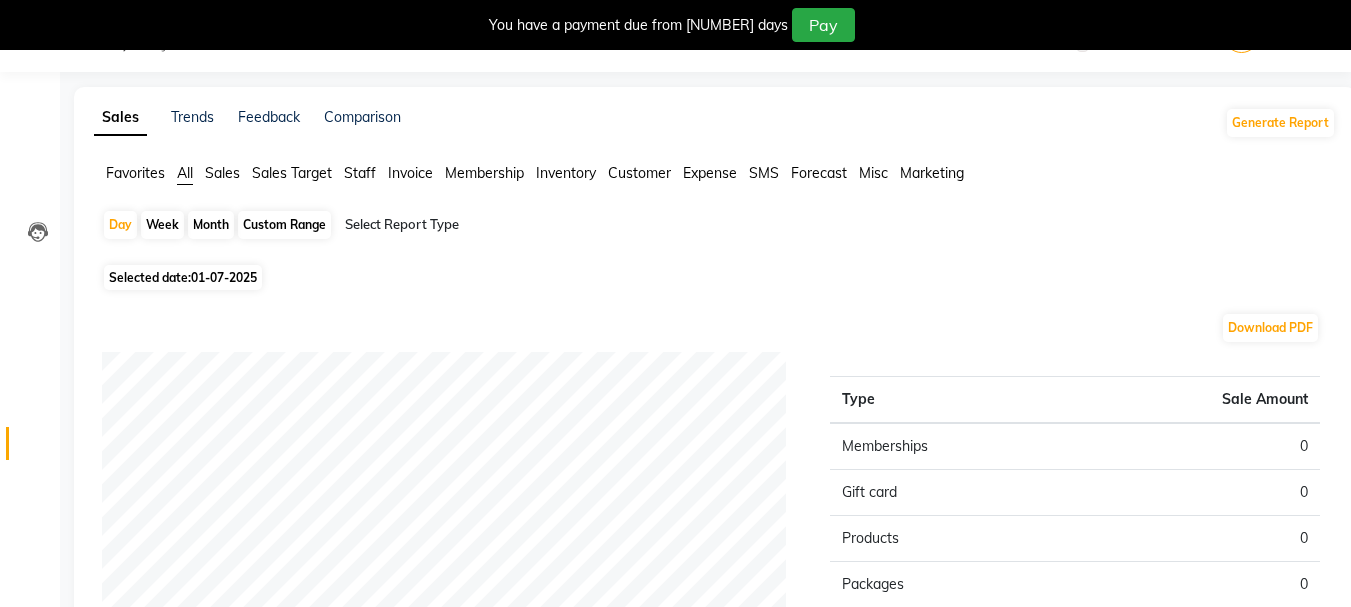 click on "Selected date:  01-07-2025" at bounding box center [183, 277] 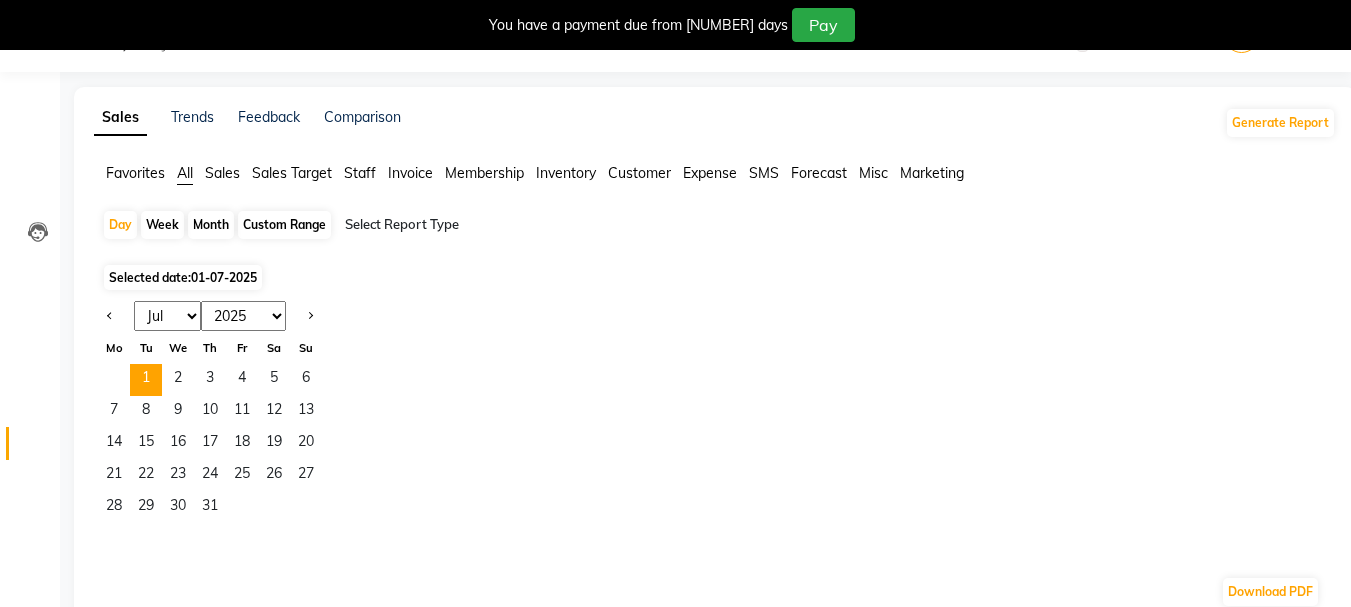click on "Jan Feb Mar Apr May Jun Jul Aug Sep Oct Nov Dec" at bounding box center [167, 316] 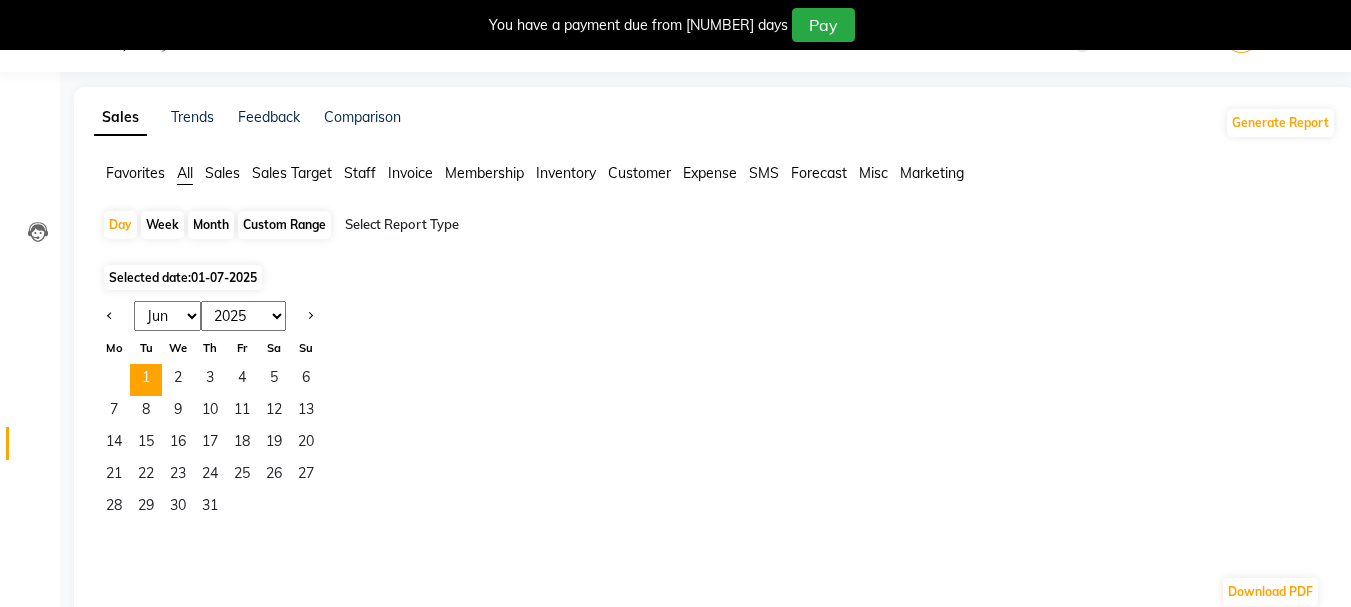 click on "Jan Feb Mar Apr May Jun Jul Aug Sep Oct Nov Dec" at bounding box center [167, 316] 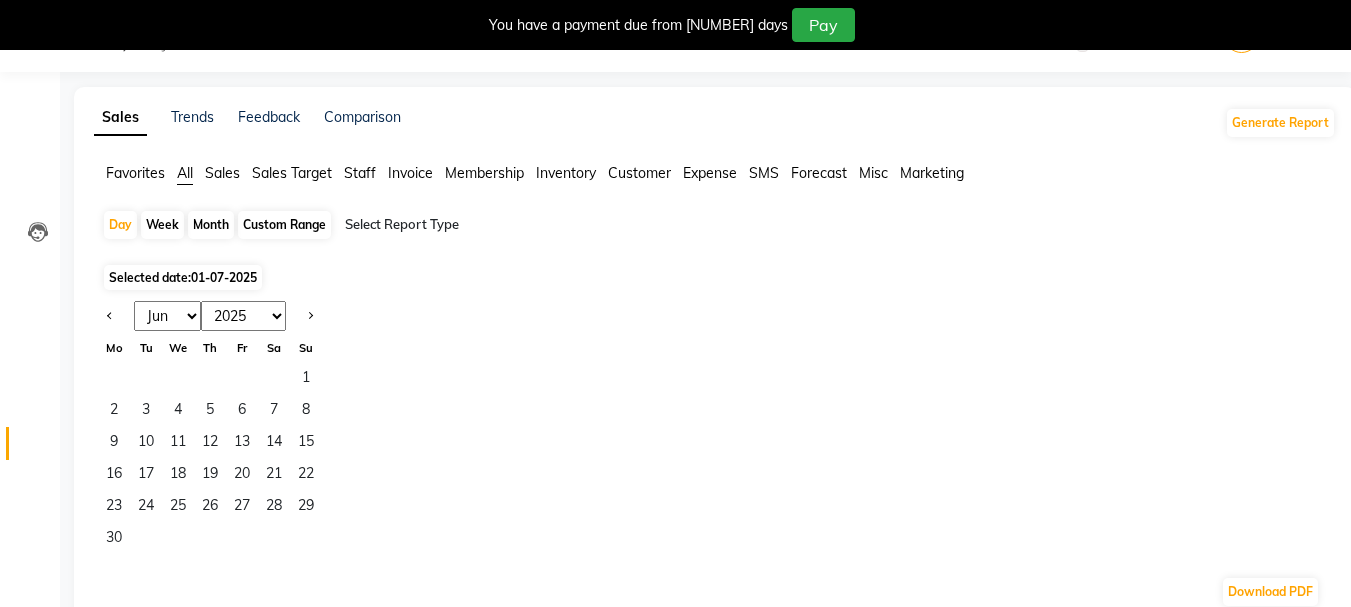 click on "Month" at bounding box center (211, 225) 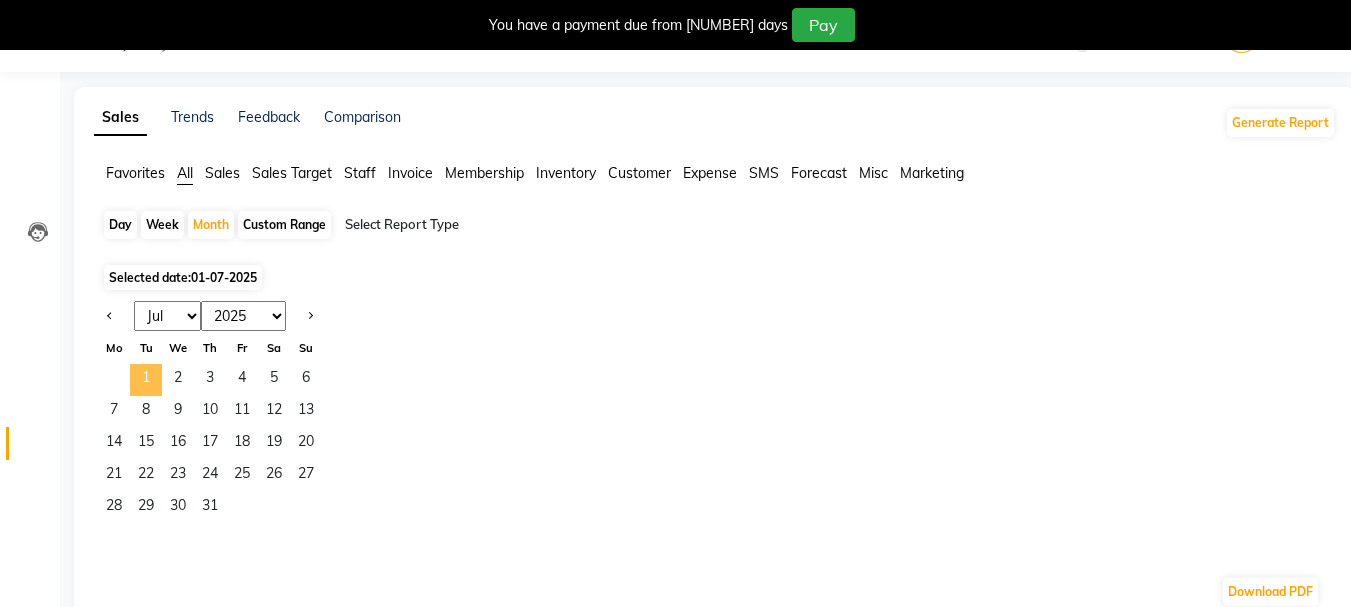 click on "1" at bounding box center [146, 380] 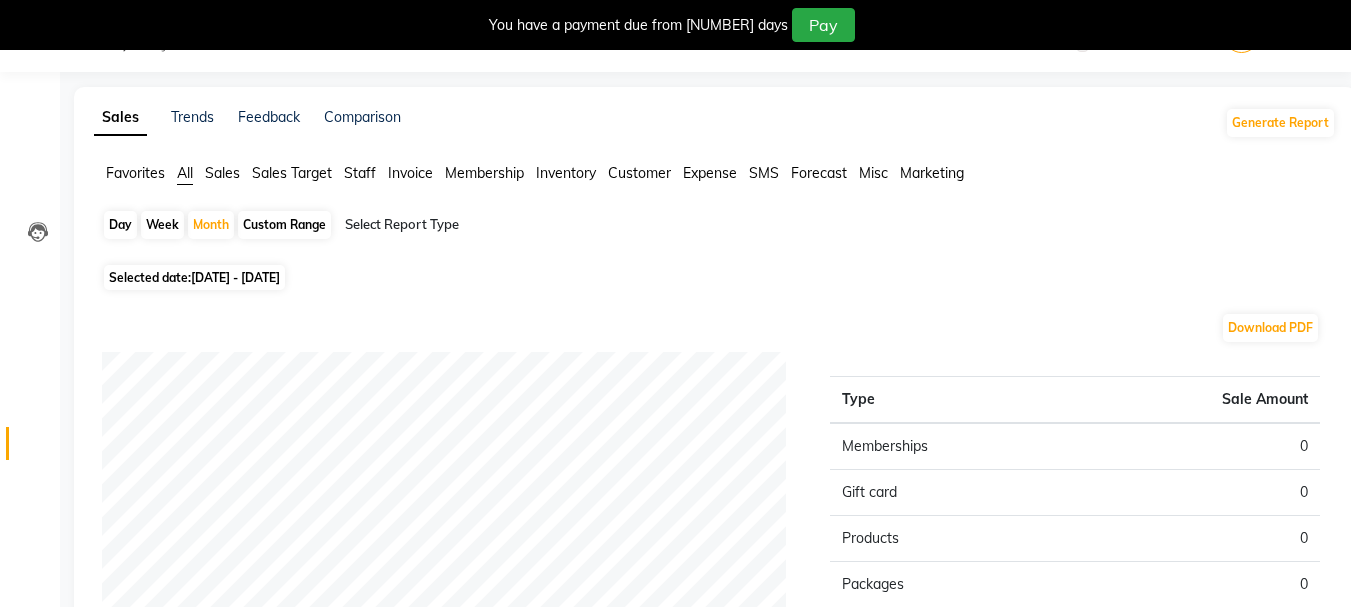 click on "01-07-2025 - 31-07-2025" at bounding box center (235, 277) 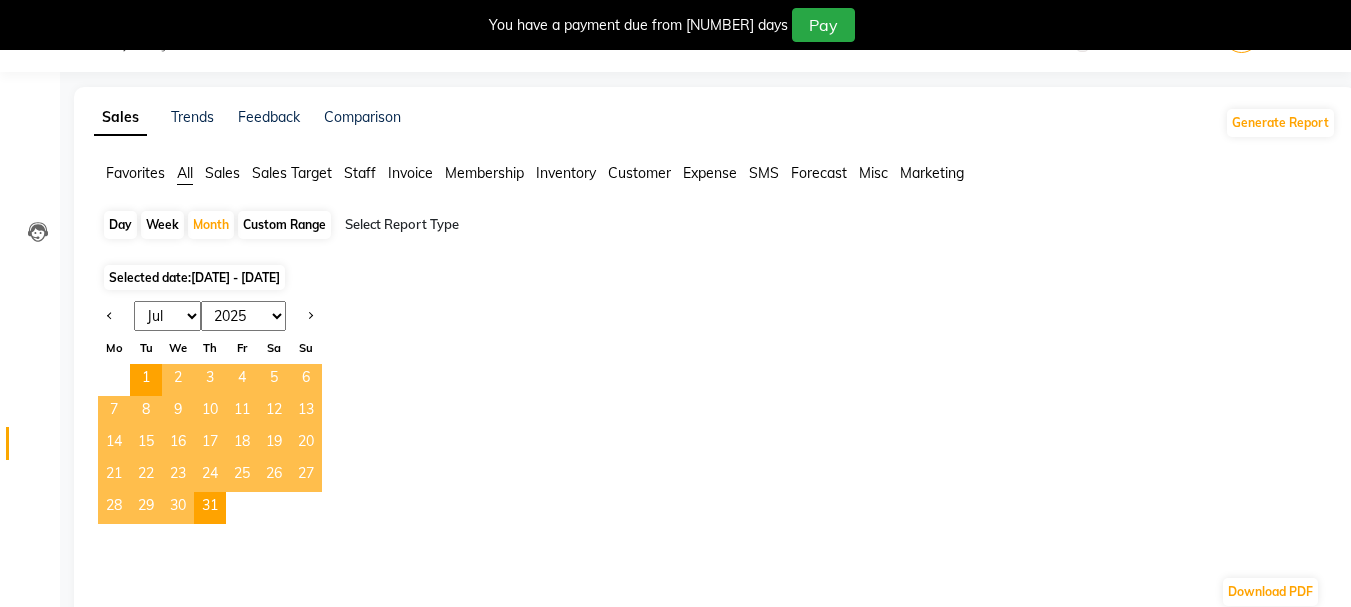 click on "Jan Feb Mar Apr May Jun Jul Aug Sep Oct Nov Dec" at bounding box center [167, 316] 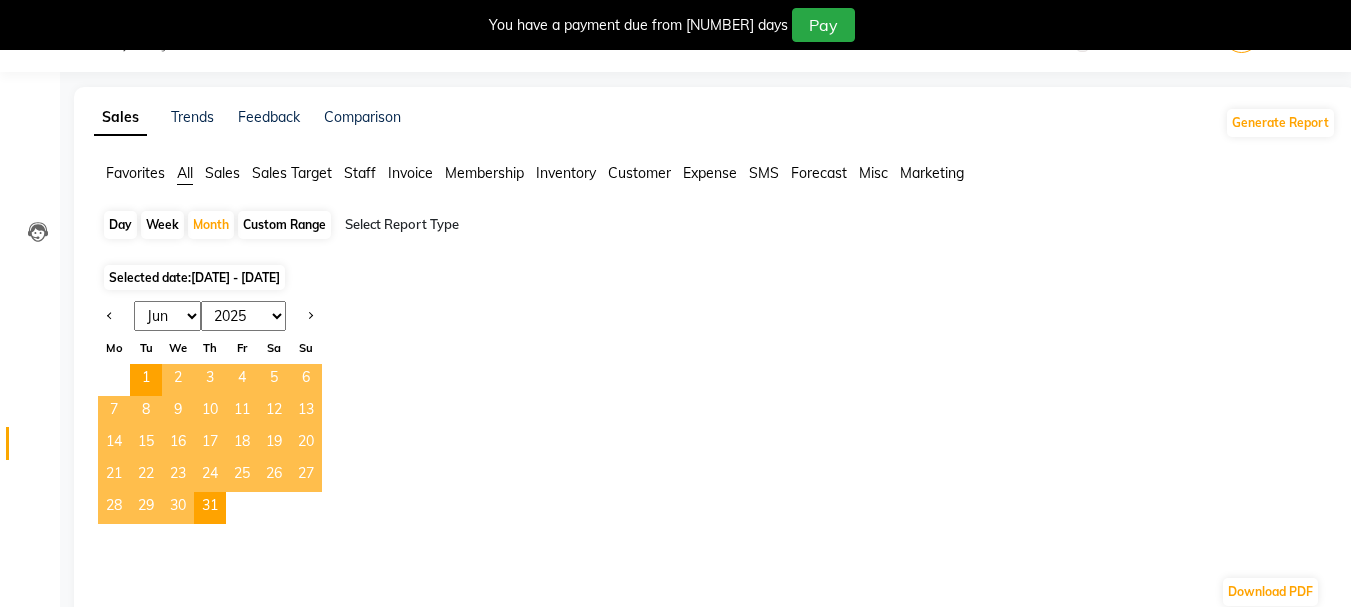 click on "Jan Feb Mar Apr May Jun Jul Aug Sep Oct Nov Dec" at bounding box center [167, 316] 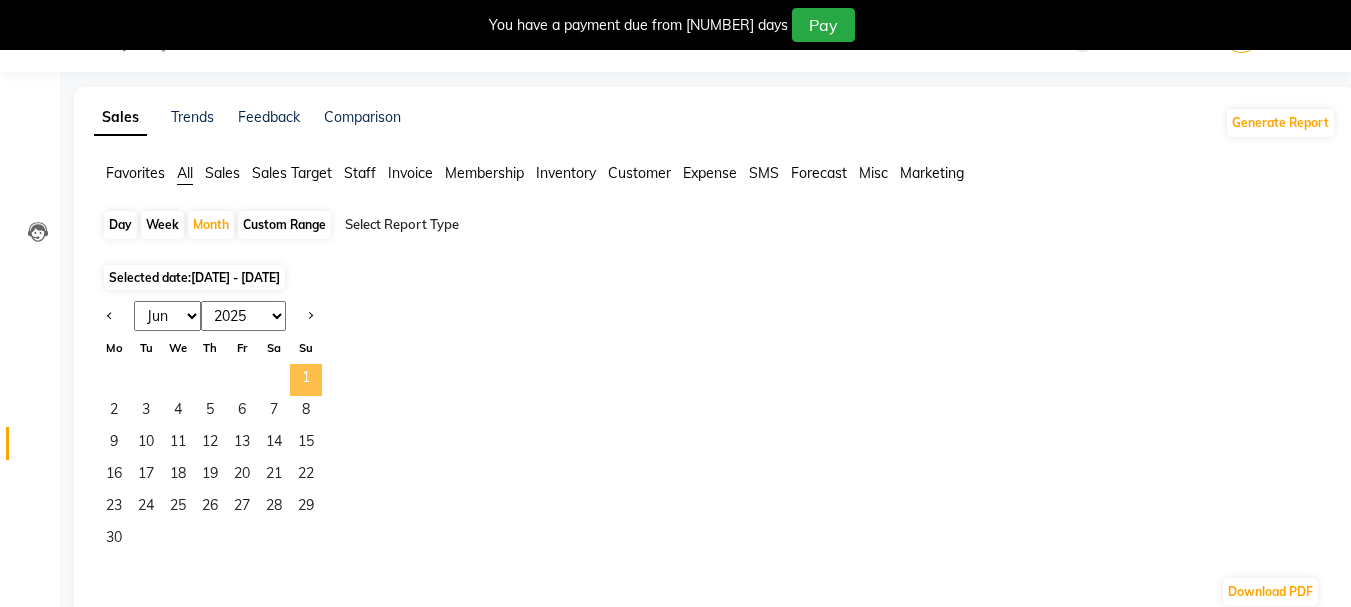 click on "1" at bounding box center (306, 380) 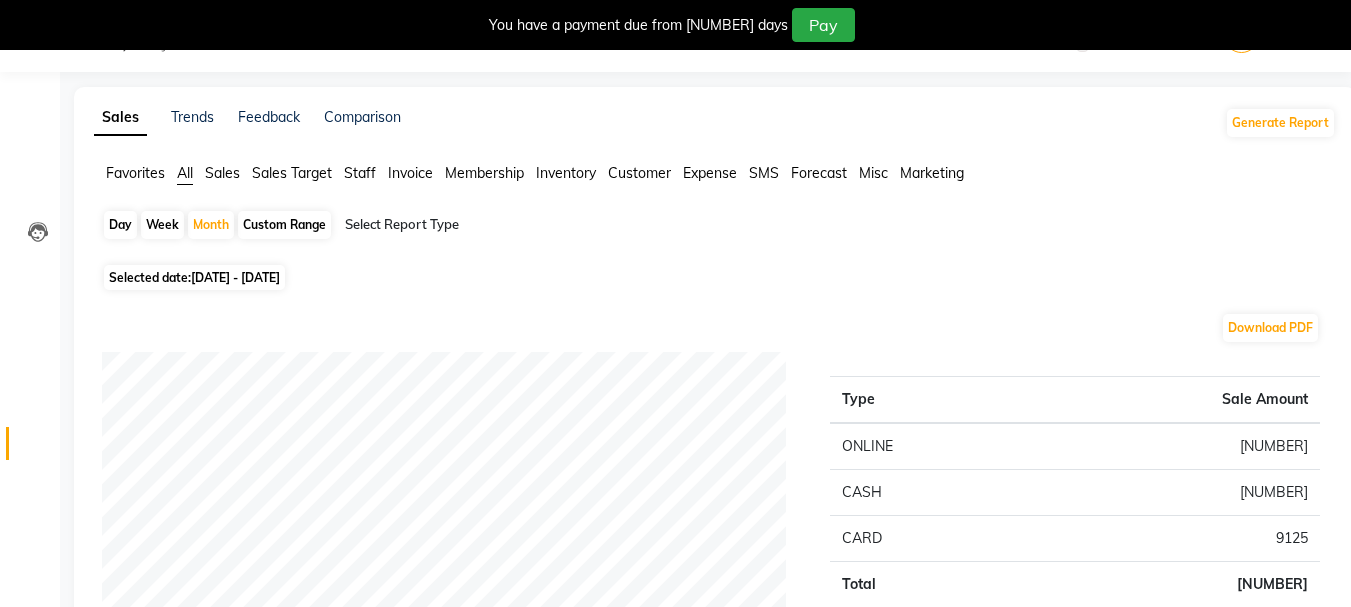 scroll, scrollTop: 0, scrollLeft: 0, axis: both 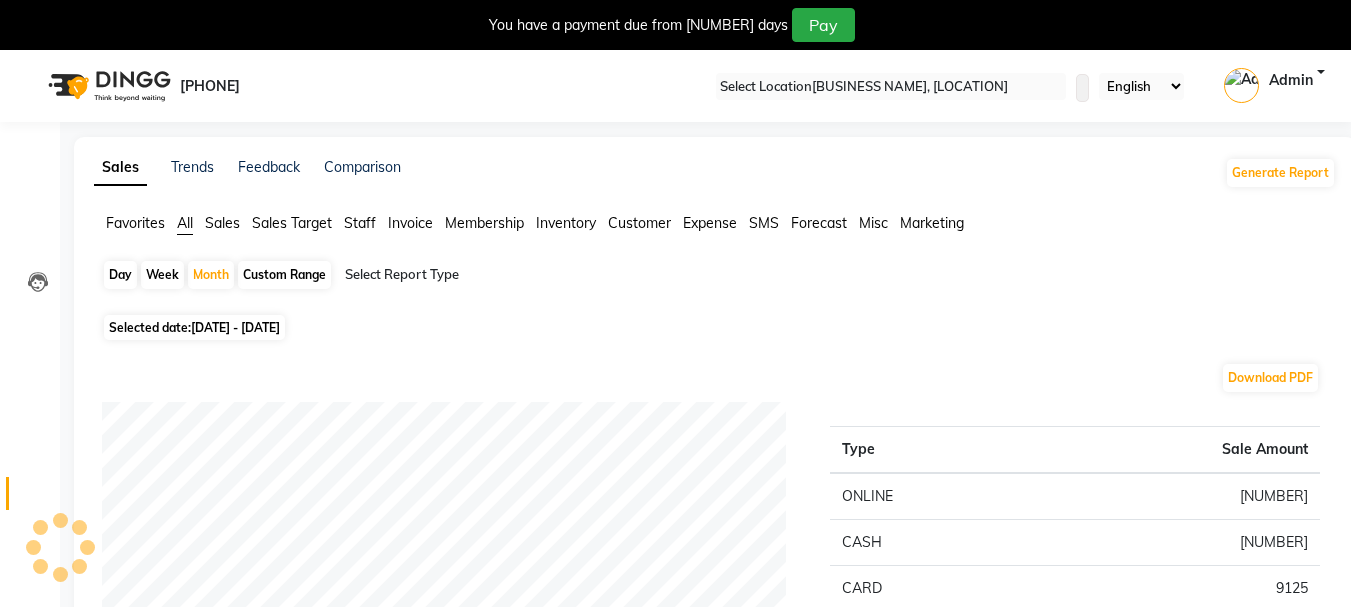 click on "Staff" at bounding box center [135, 223] 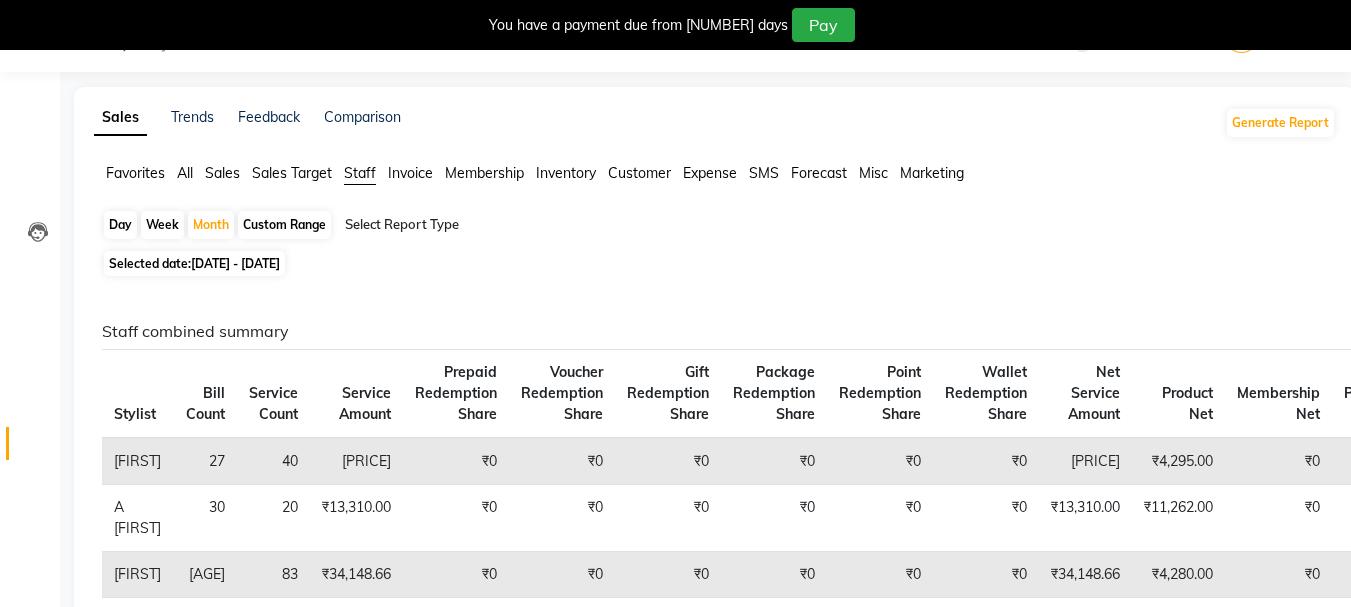 scroll, scrollTop: 0, scrollLeft: 0, axis: both 